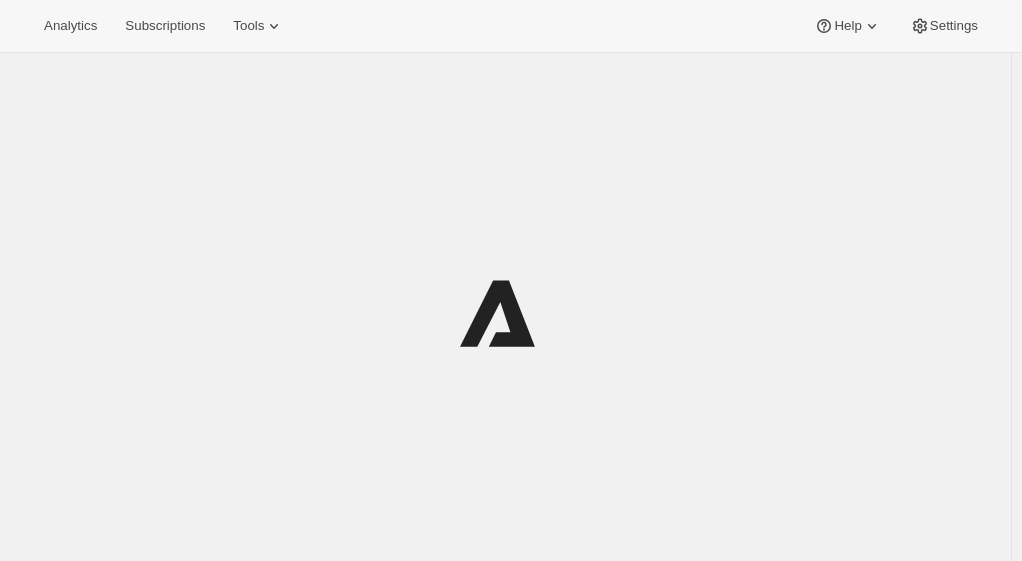 scroll, scrollTop: 0, scrollLeft: 0, axis: both 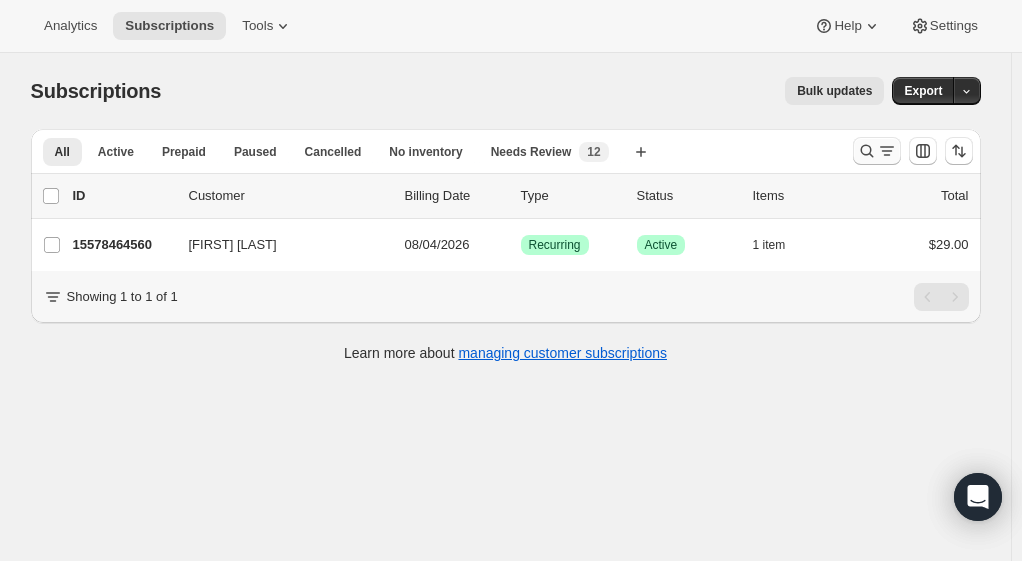 click at bounding box center [877, 151] 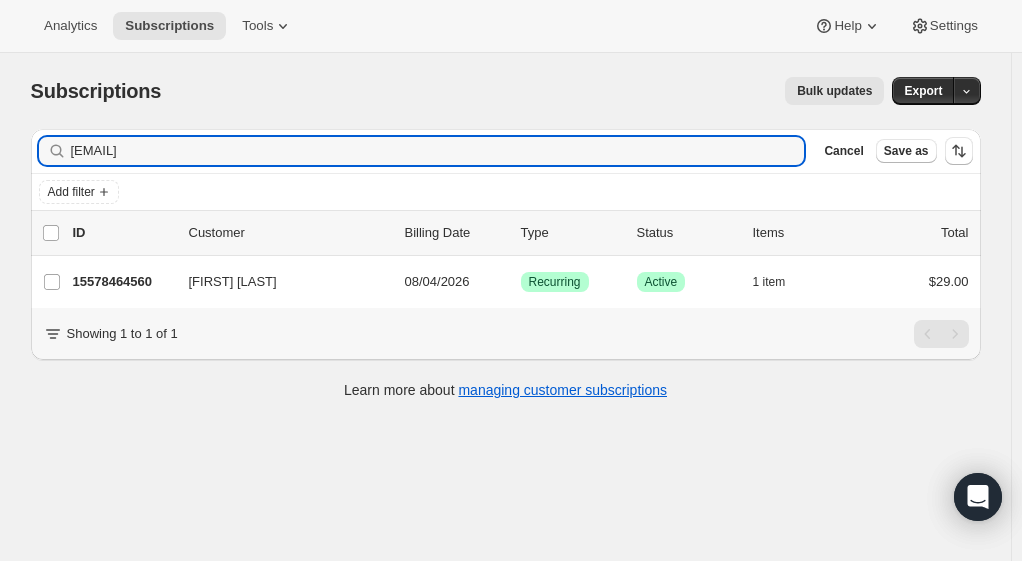 drag, startPoint x: 283, startPoint y: 154, endPoint x: 50, endPoint y: 148, distance: 233.07724 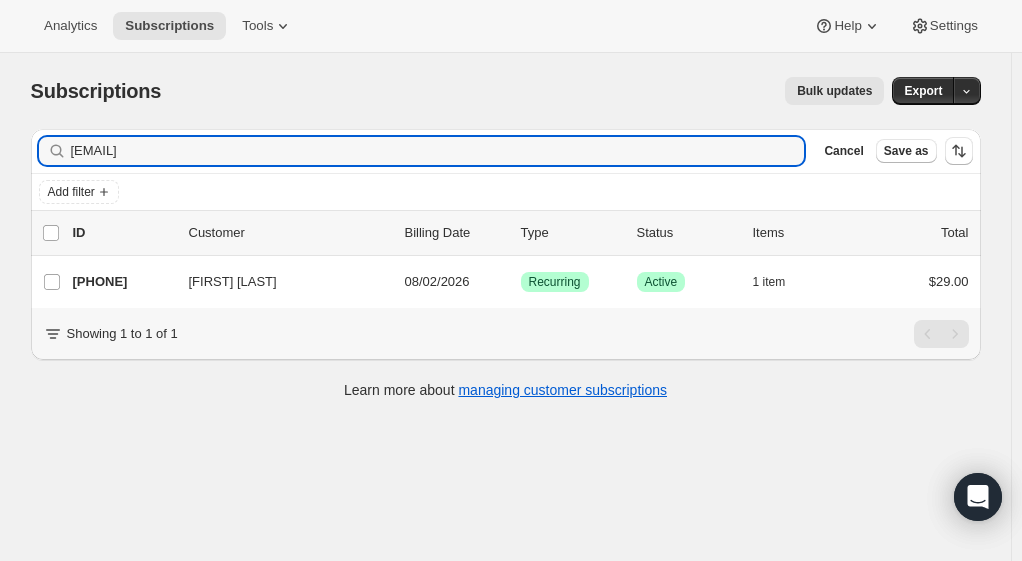 type on "[EMAIL]" 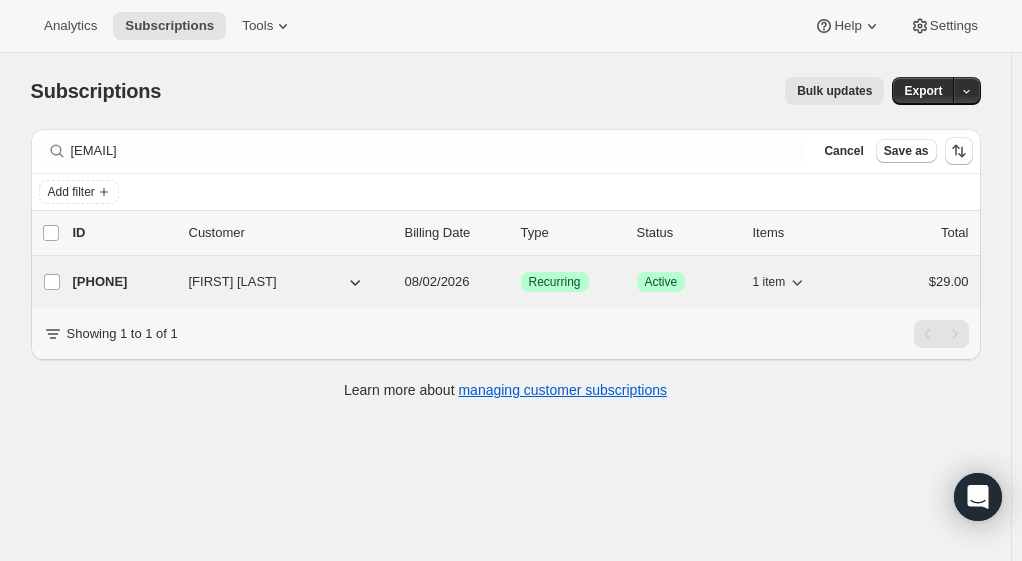 click on "[PHONE]" at bounding box center [123, 282] 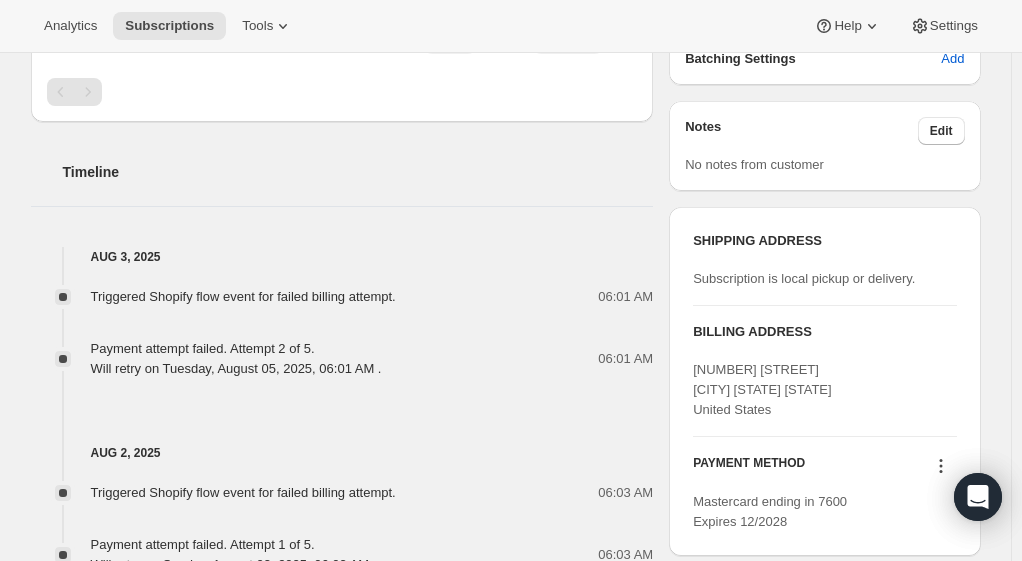 scroll, scrollTop: 1100, scrollLeft: 0, axis: vertical 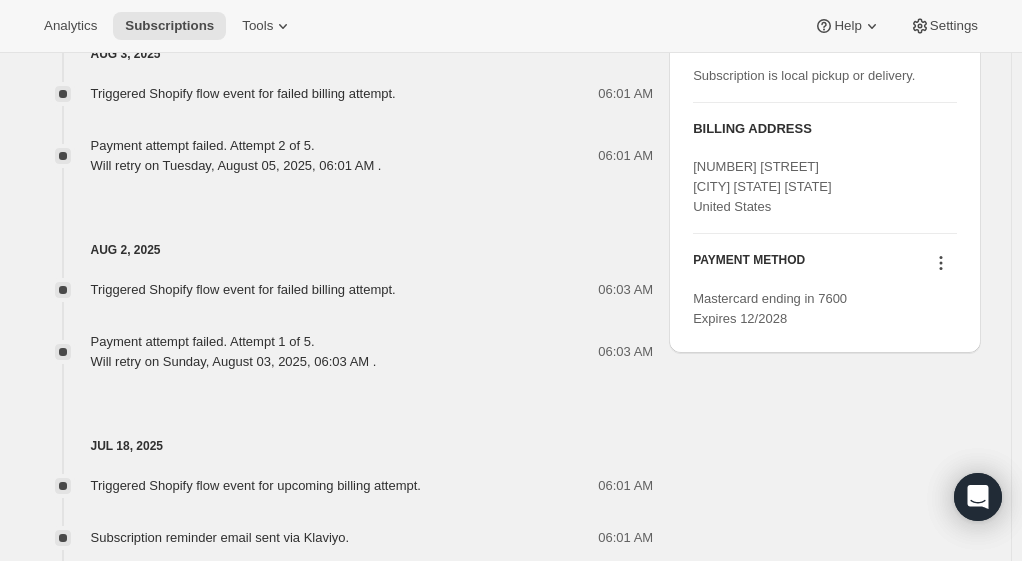 click 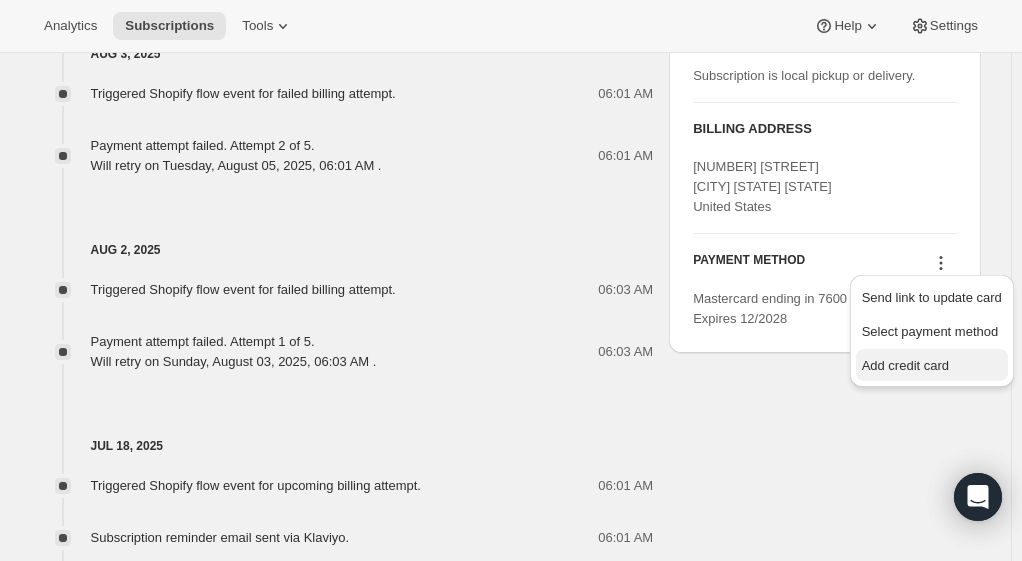 click on "Add credit card" at bounding box center (905, 365) 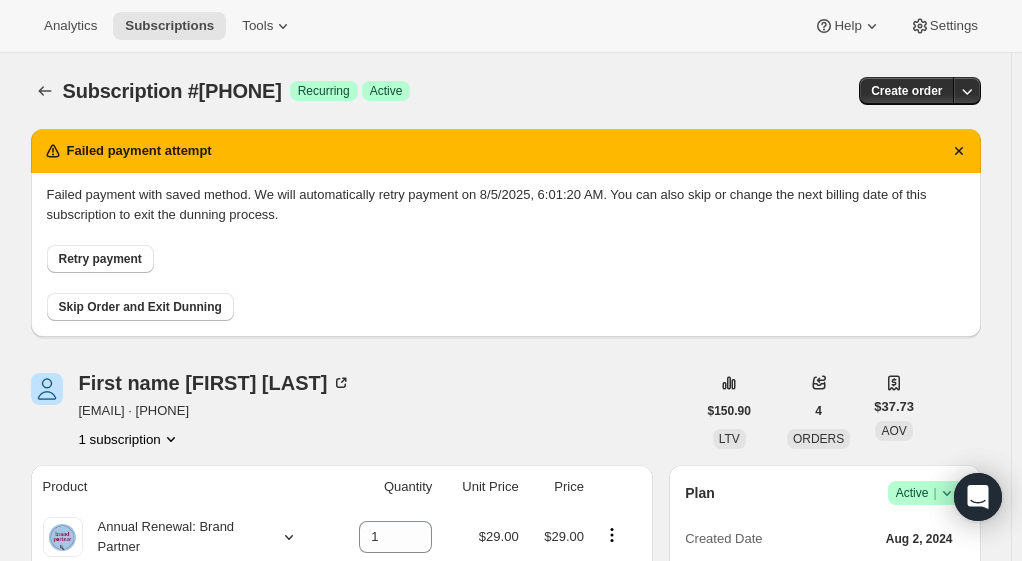 scroll, scrollTop: 1100, scrollLeft: 0, axis: vertical 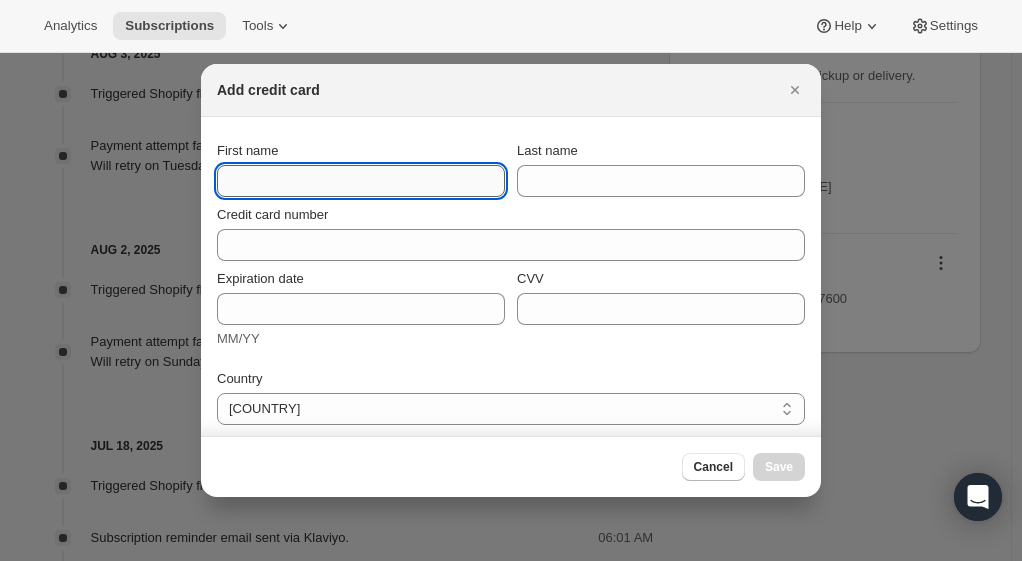 click on "First name" at bounding box center [361, 181] 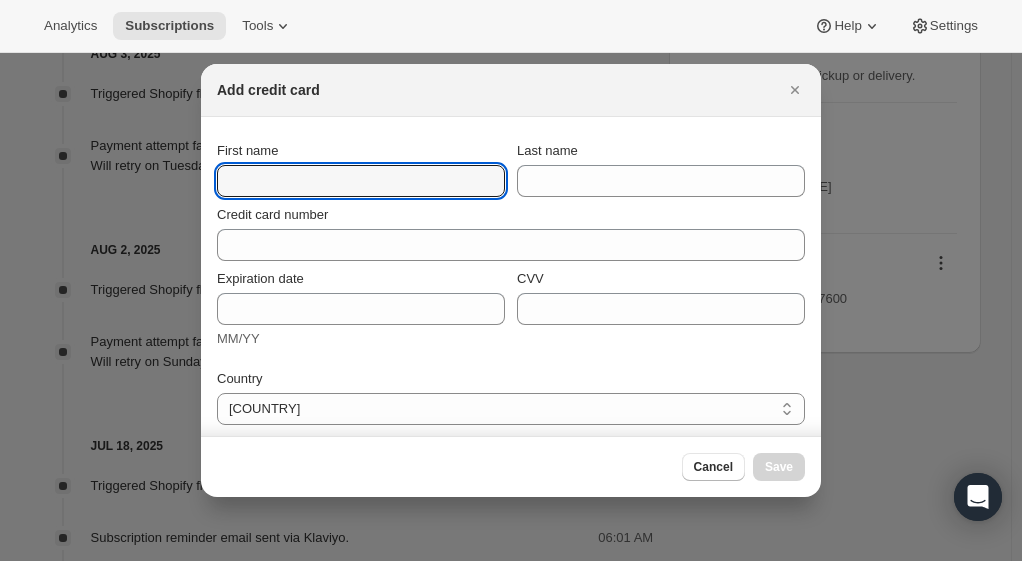 click on "Analytics Subscriptions Tools Help Settings" at bounding box center [511, 26] 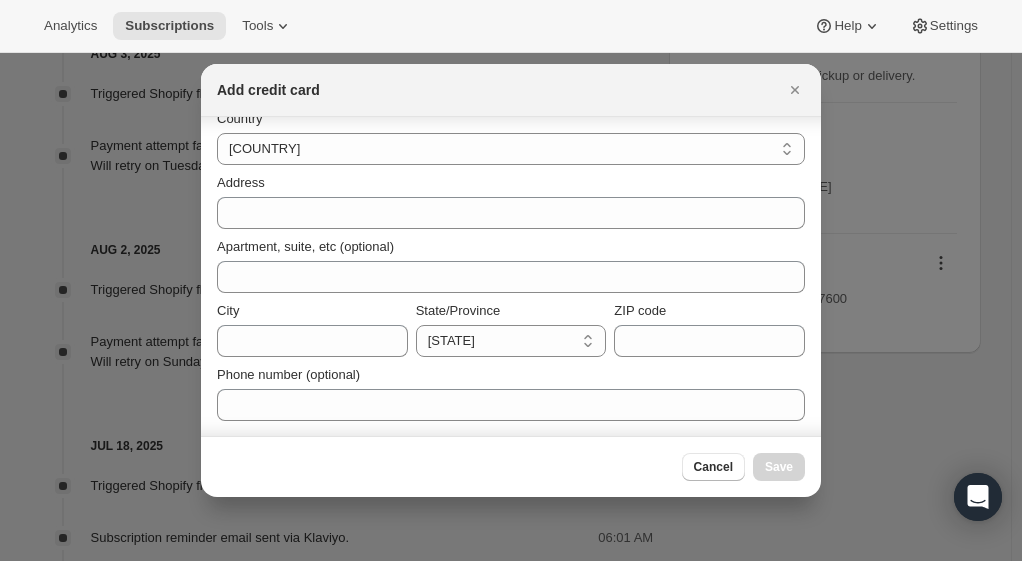 scroll, scrollTop: 0, scrollLeft: 0, axis: both 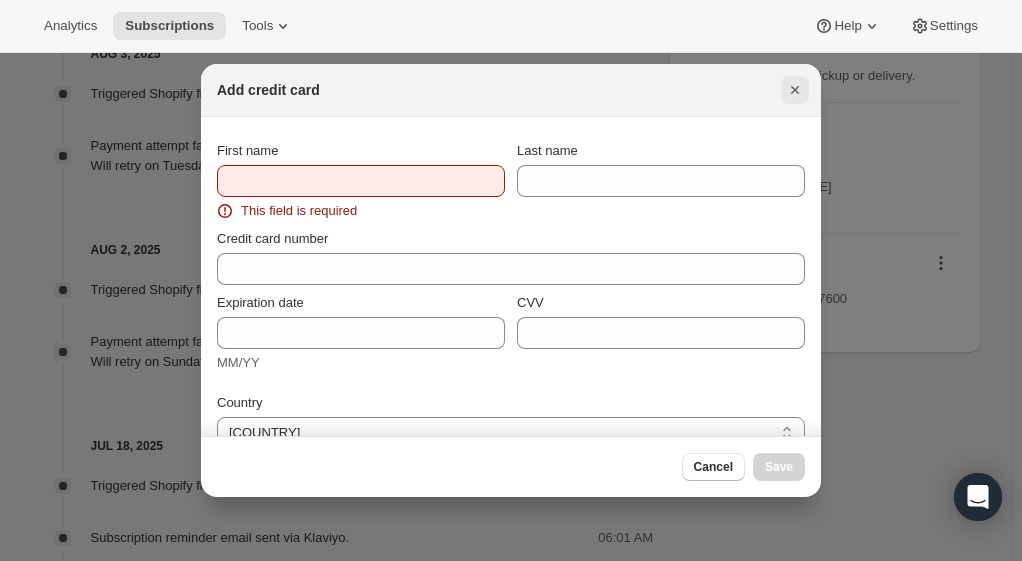 click 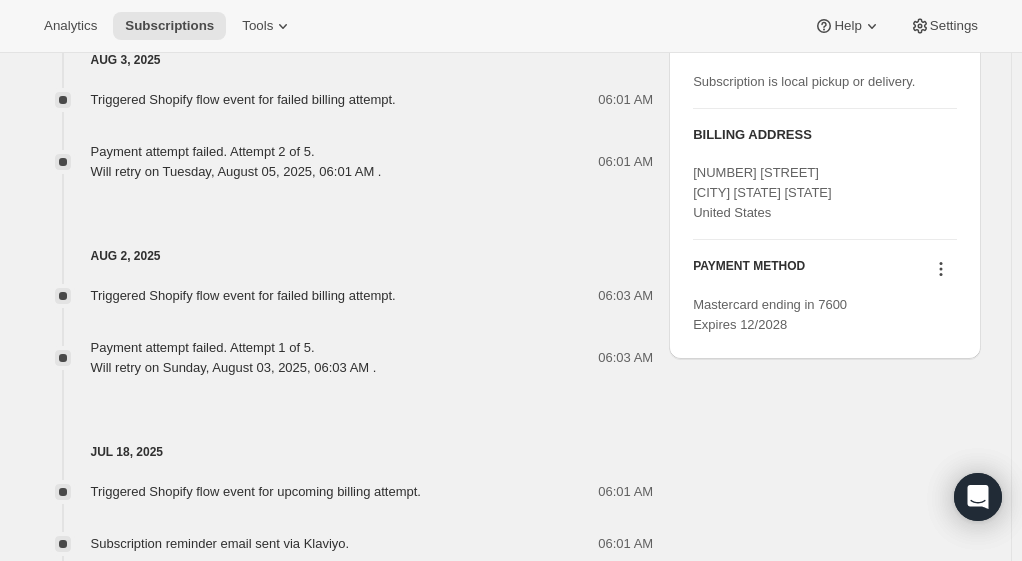 scroll, scrollTop: 1100, scrollLeft: 0, axis: vertical 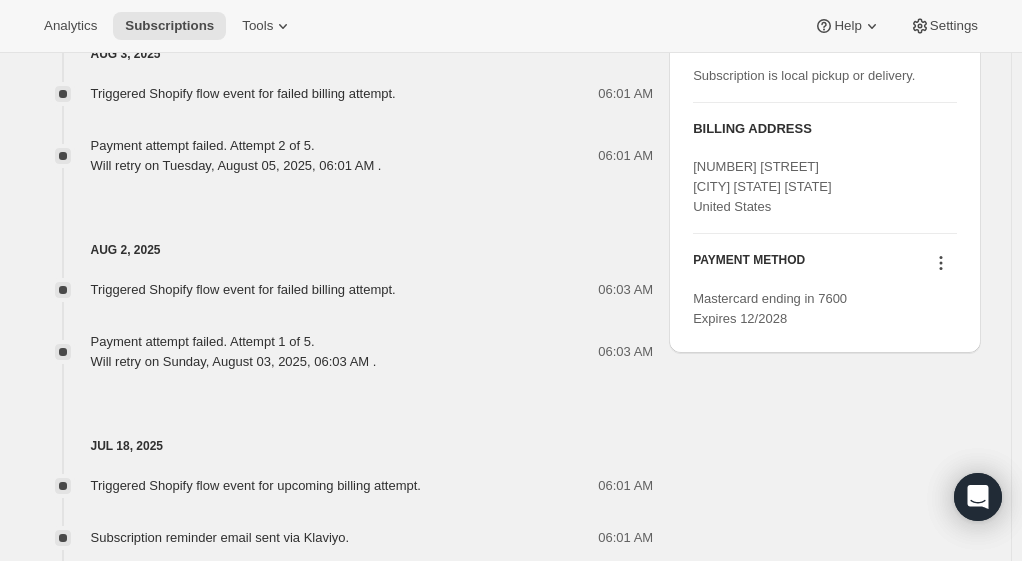 click 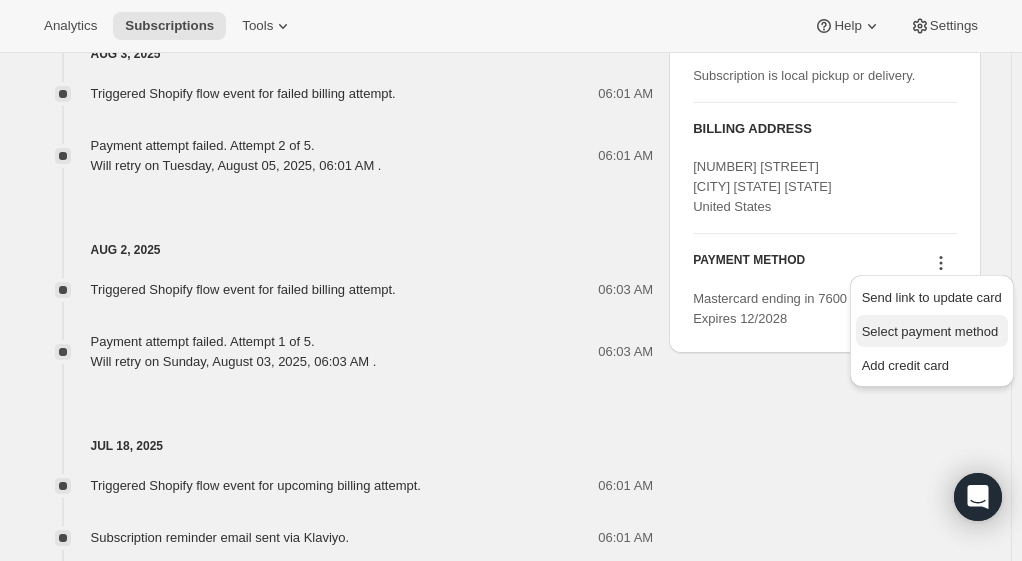 click on "Select payment method" at bounding box center (930, 331) 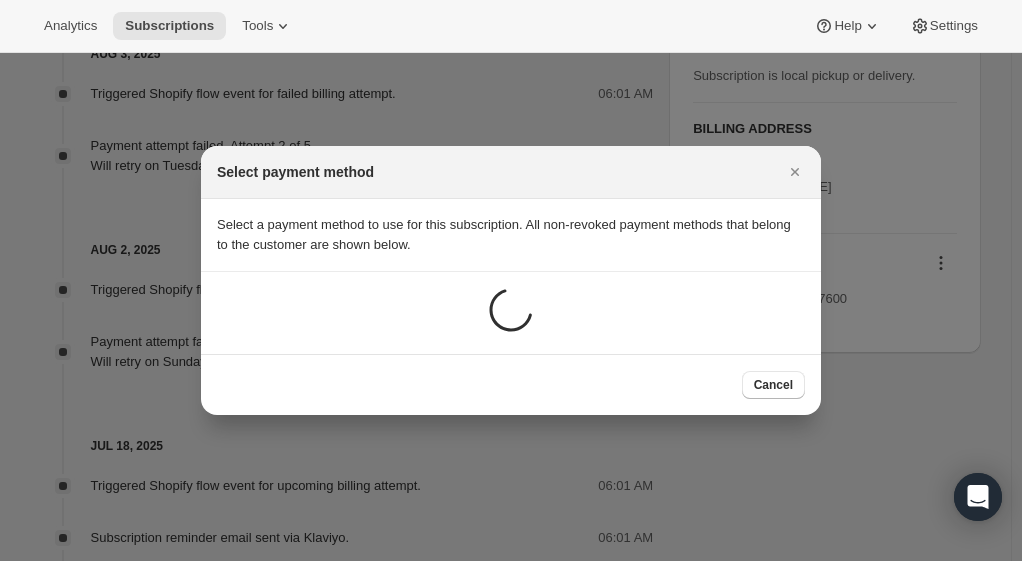 scroll, scrollTop: 0, scrollLeft: 0, axis: both 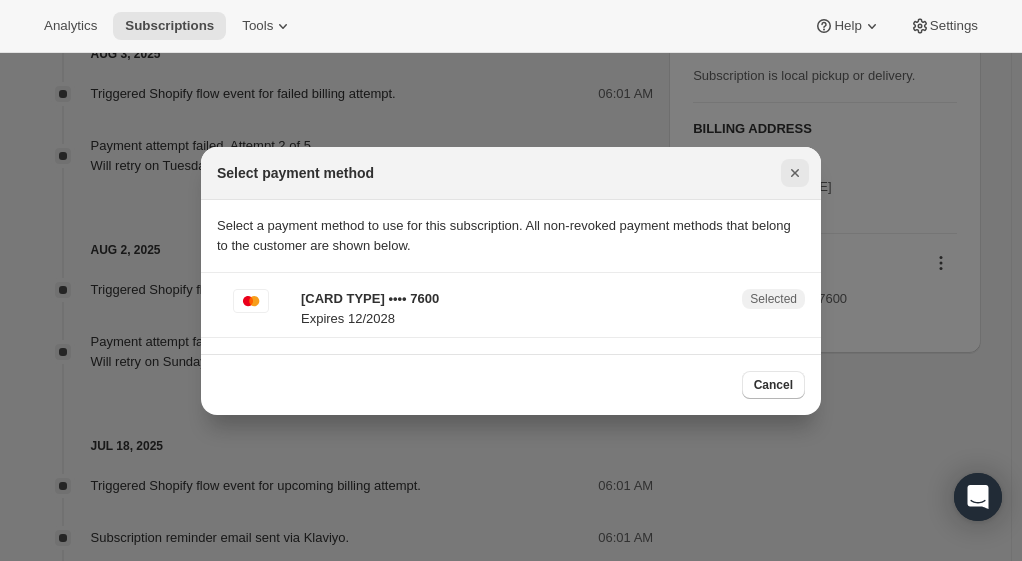 click 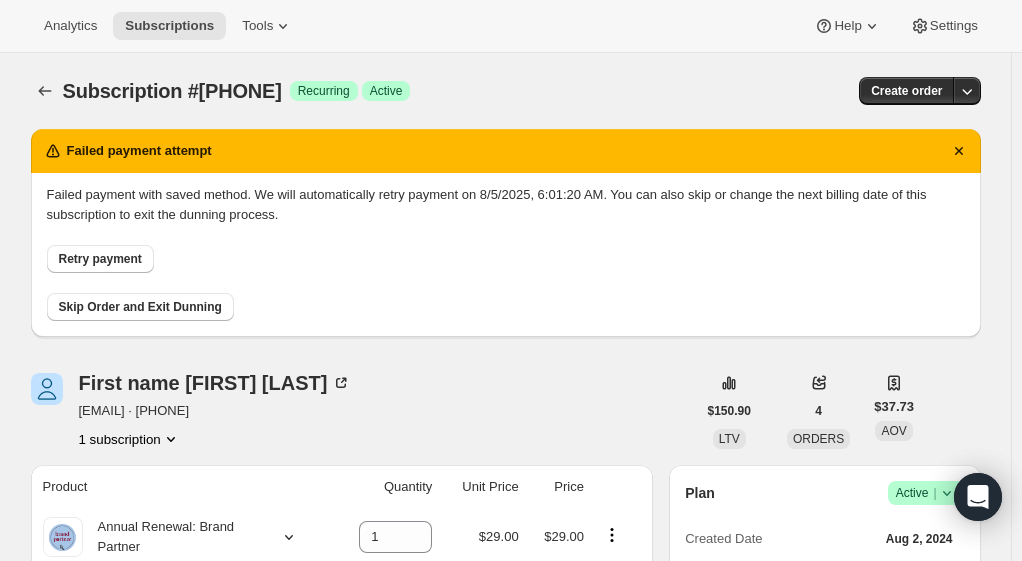scroll, scrollTop: 1100, scrollLeft: 0, axis: vertical 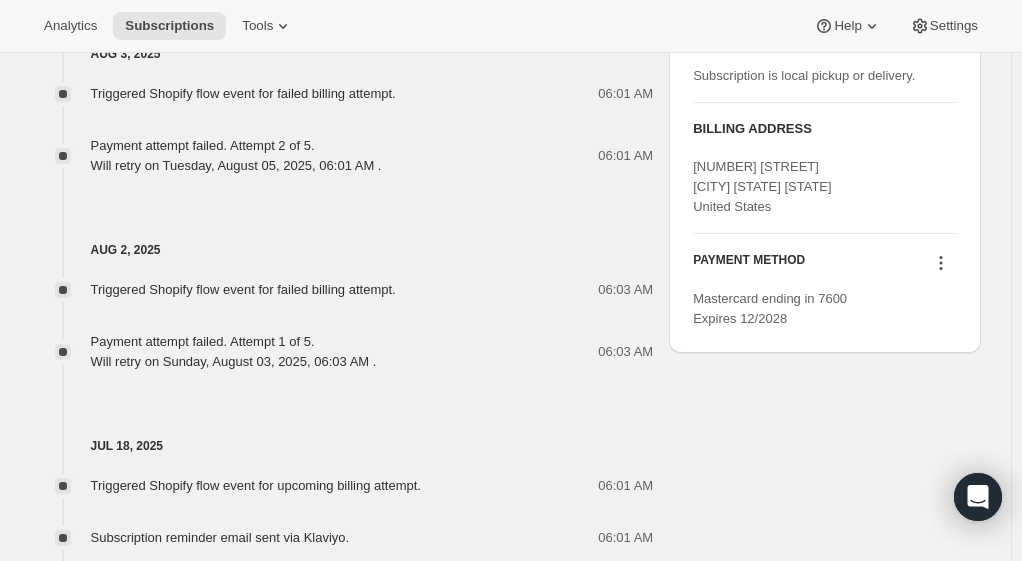 click 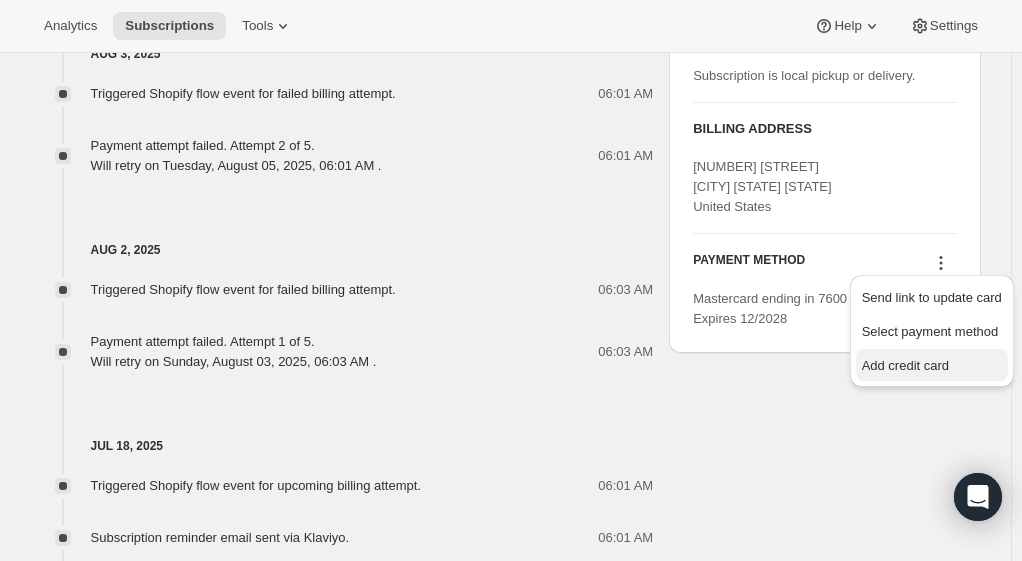 click on "Add credit card" at bounding box center (905, 365) 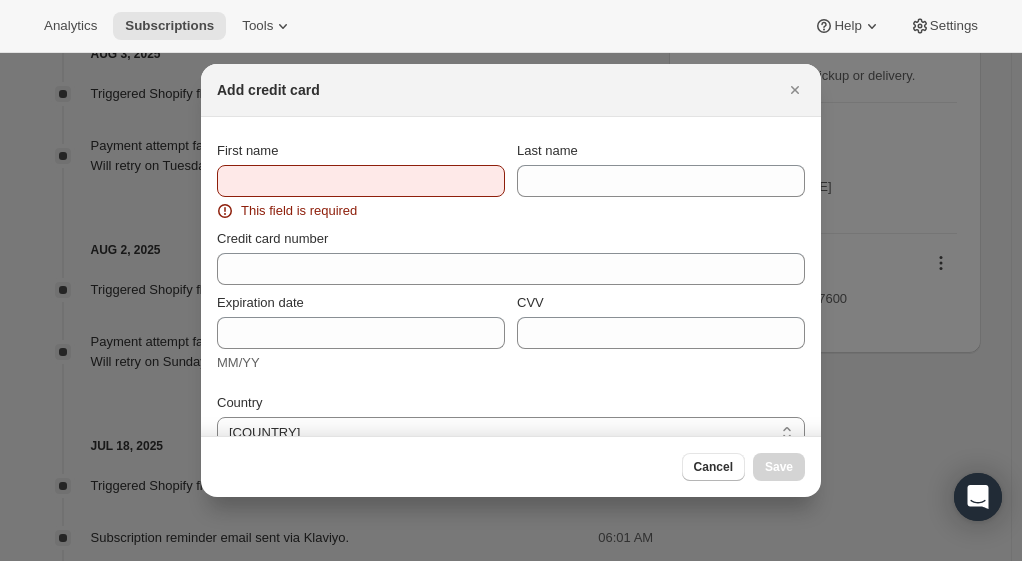 scroll, scrollTop: 0, scrollLeft: 0, axis: both 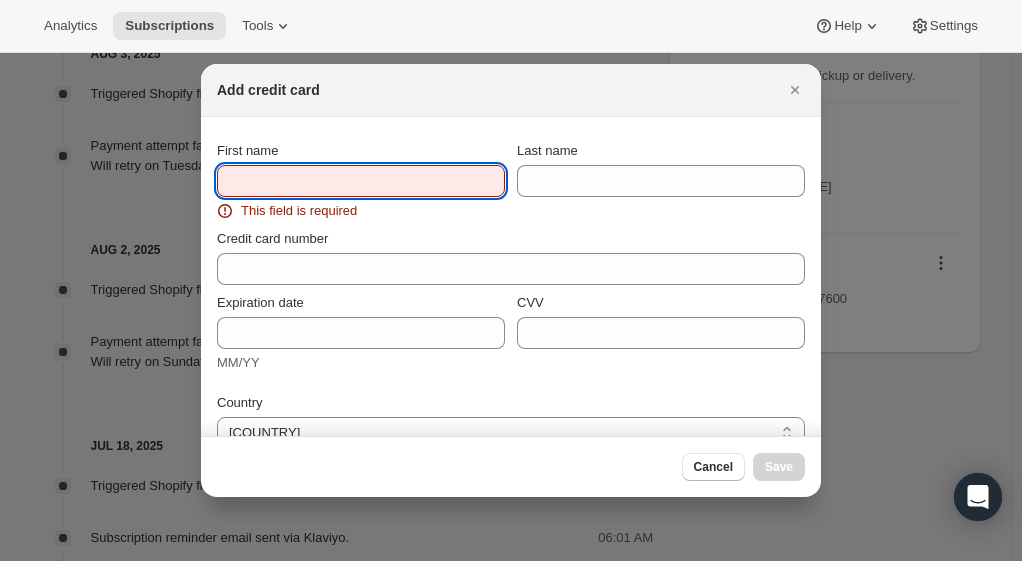 click on "First name" at bounding box center [361, 181] 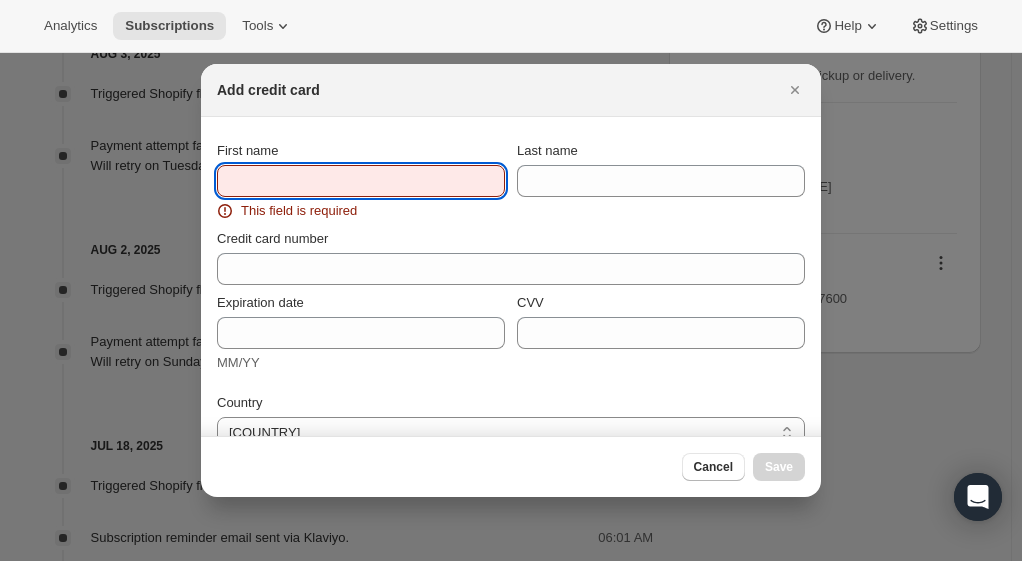 click on "First name" at bounding box center (361, 181) 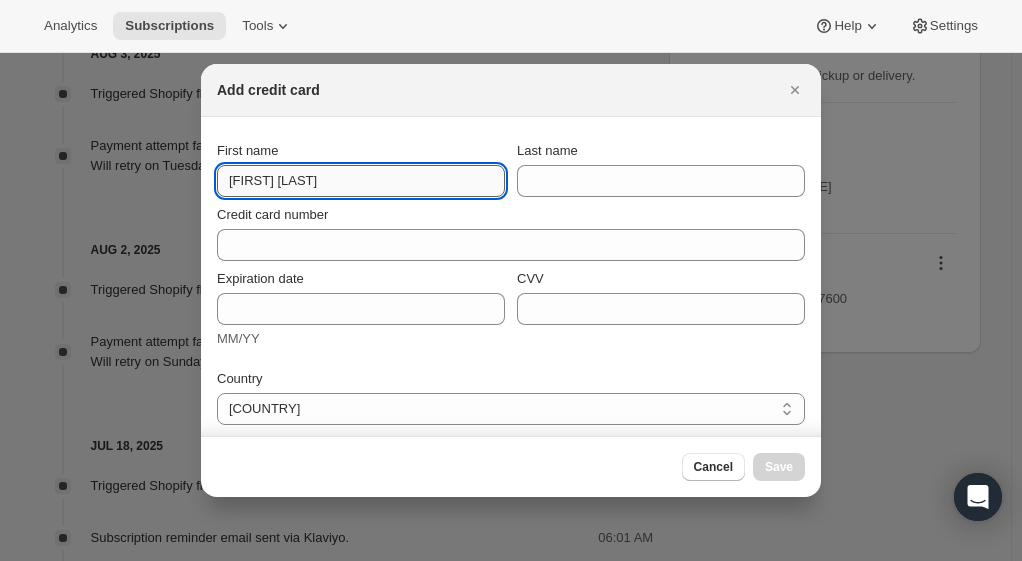 drag, startPoint x: 346, startPoint y: 180, endPoint x: 273, endPoint y: 192, distance: 73.97973 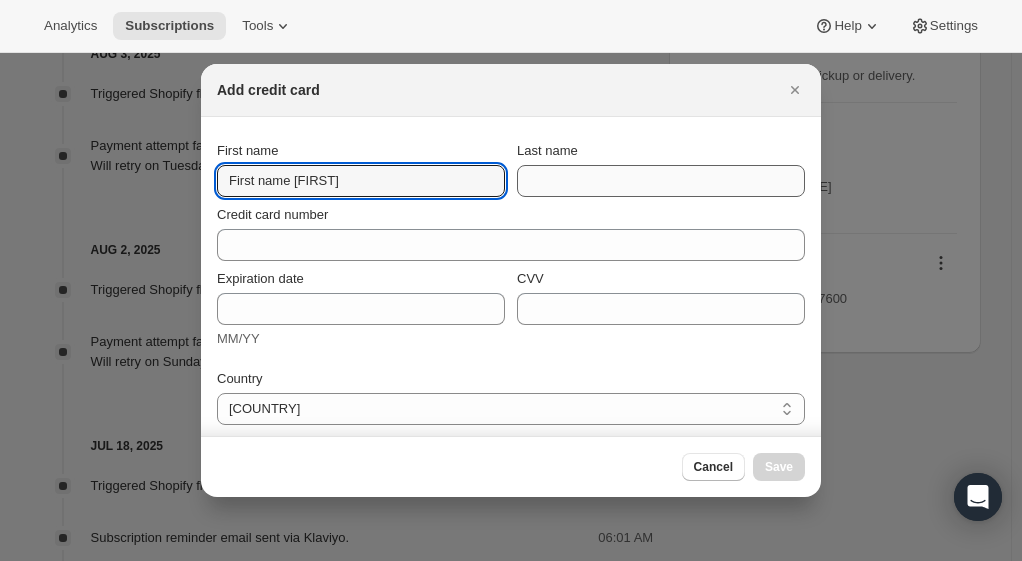 type on "[FIRST]" 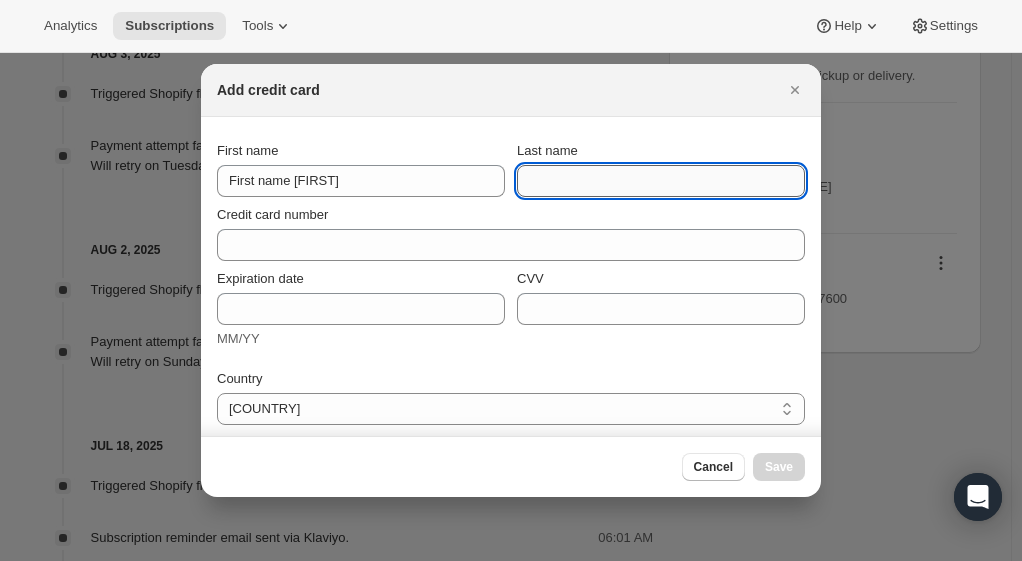 click on "Last name" at bounding box center [661, 181] 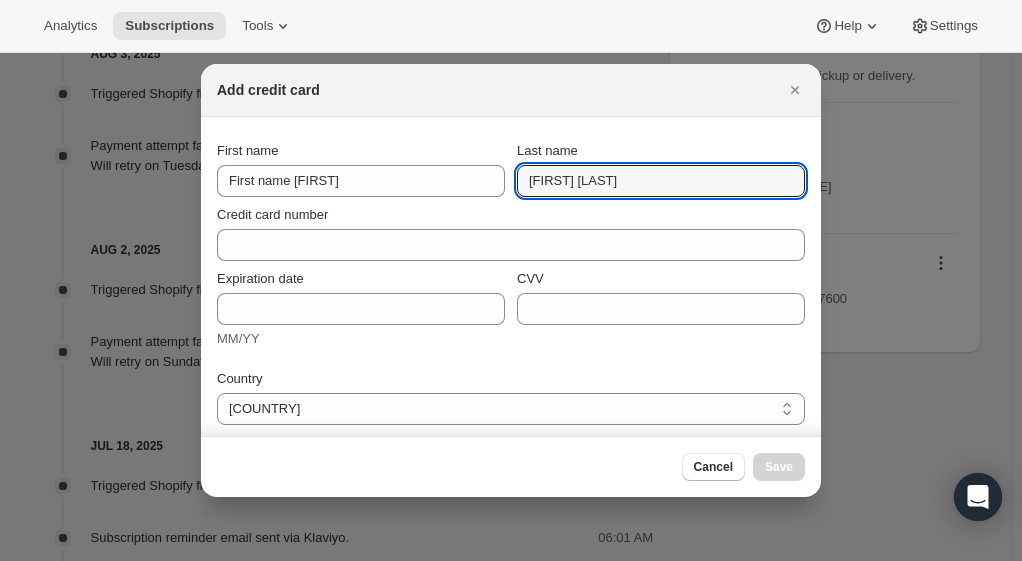drag, startPoint x: 566, startPoint y: 183, endPoint x: 501, endPoint y: 172, distance: 65.9242 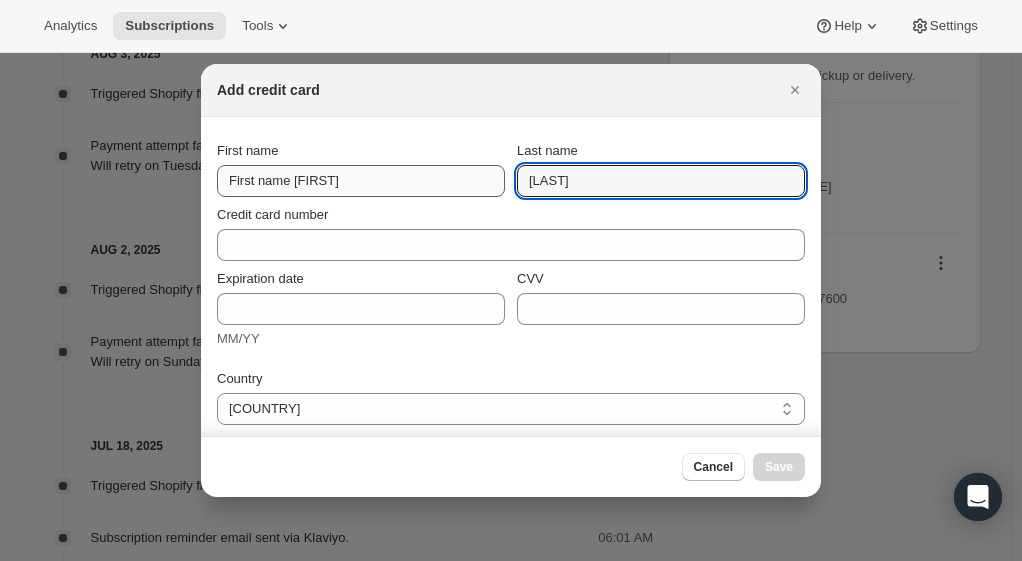 type on "[LAST]" 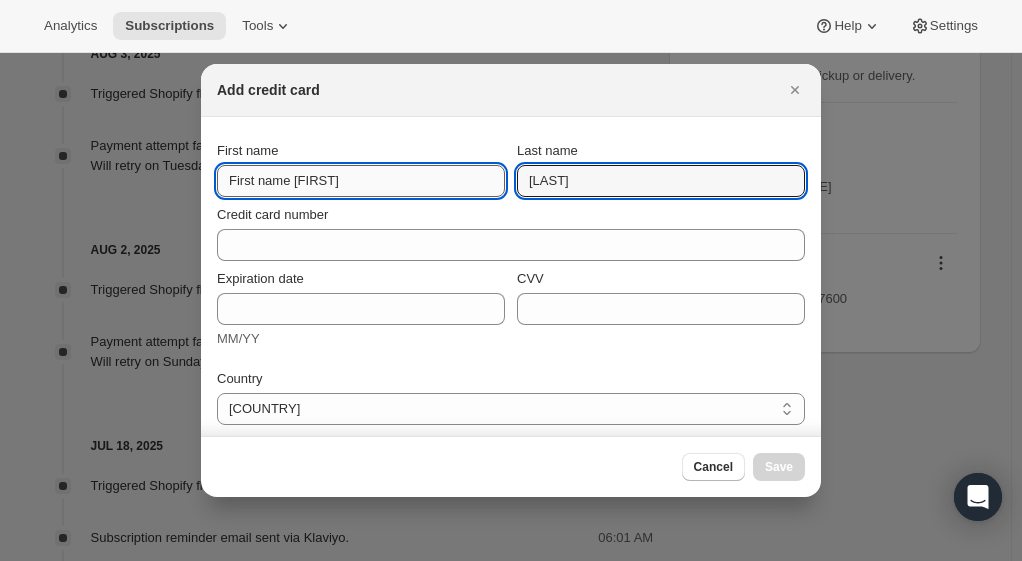 click on "[FIRST]" at bounding box center (361, 181) 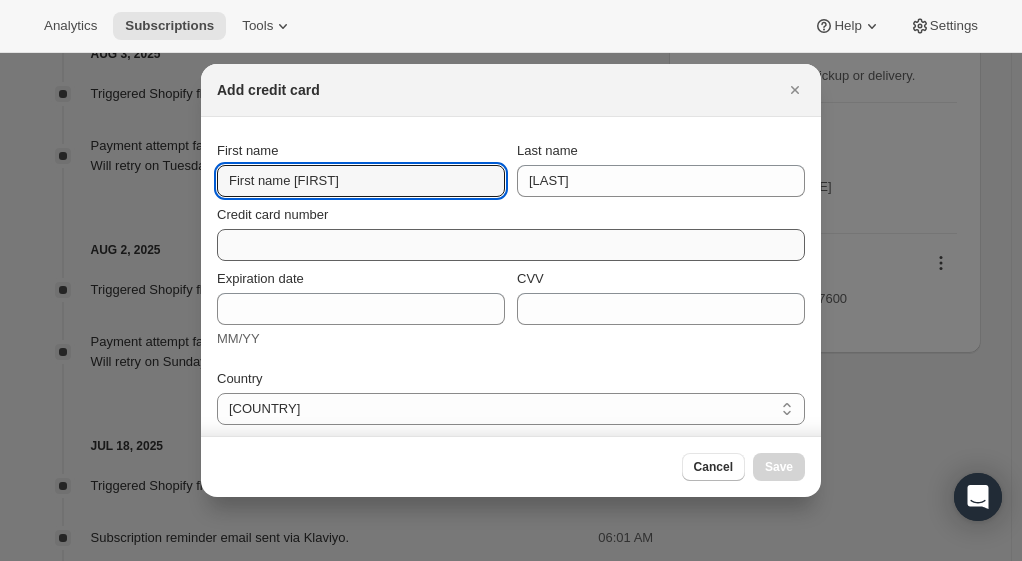 type on "[FIRST]" 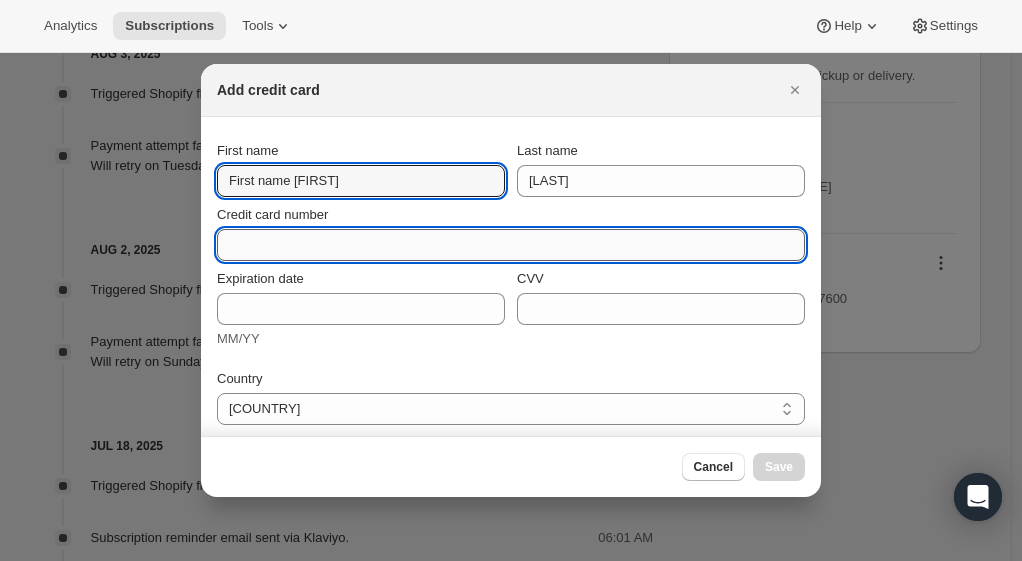 click on "Credit card number" at bounding box center [503, 245] 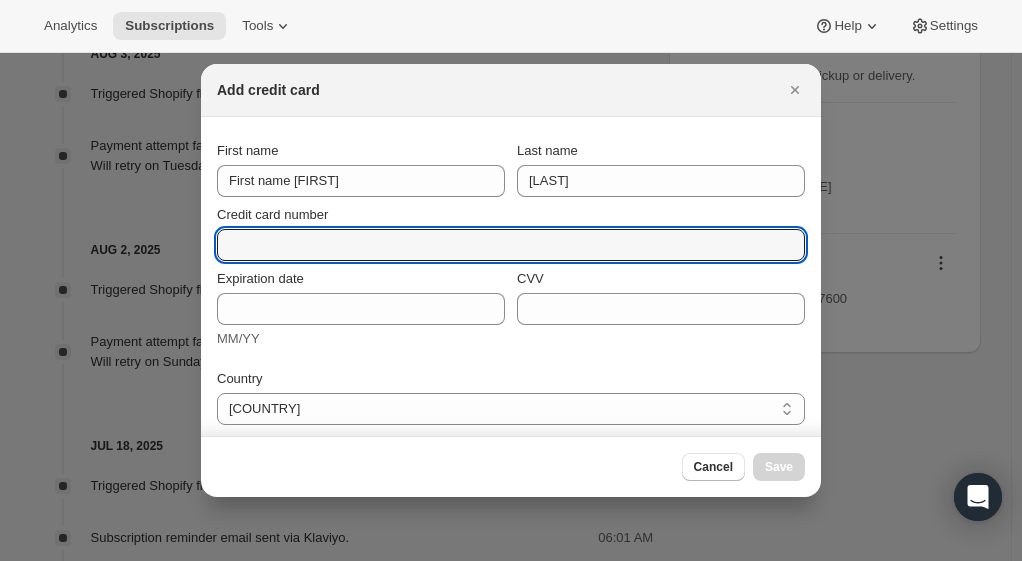 scroll, scrollTop: 260, scrollLeft: 0, axis: vertical 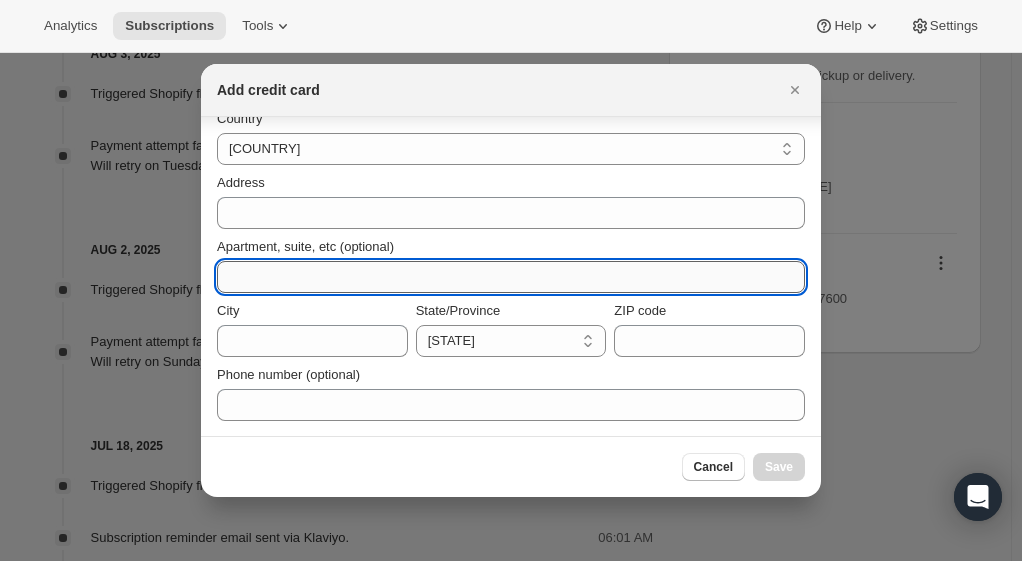 click on "Apartment, suite, etc (optional)" at bounding box center [511, 277] 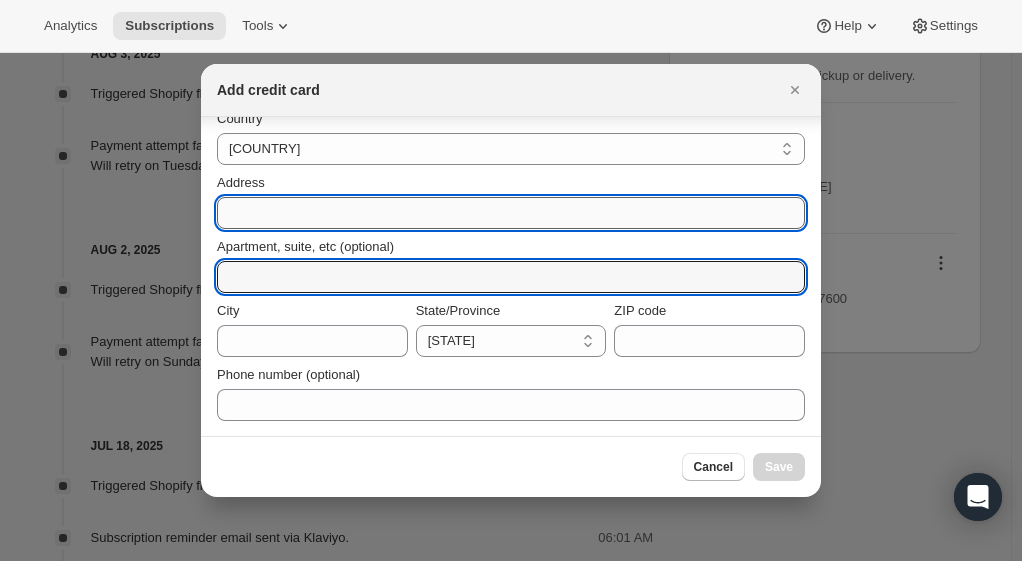 click on "Address" at bounding box center (511, 213) 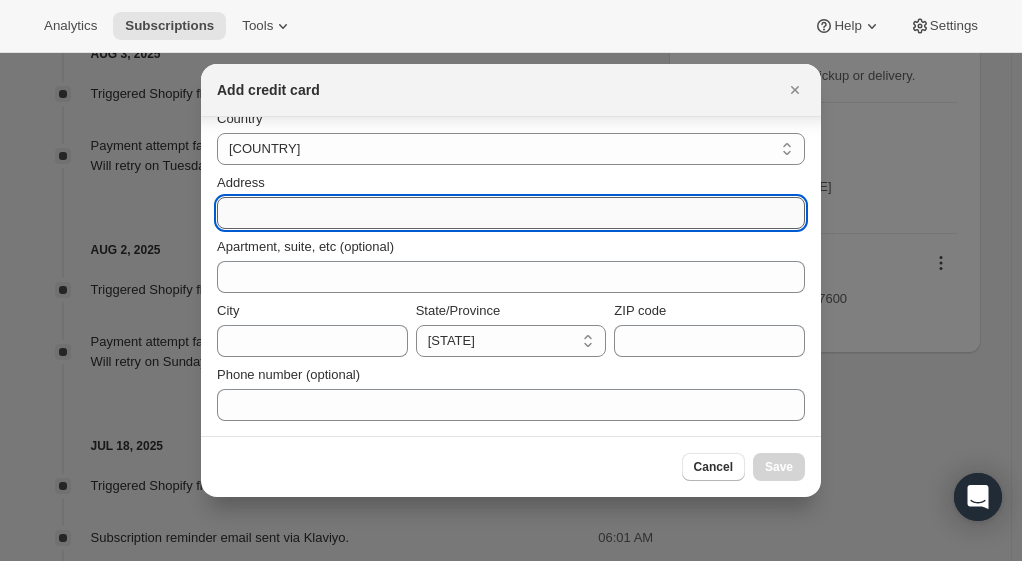 paste on "609 spring Brook ln Leander TX 78641 United States" 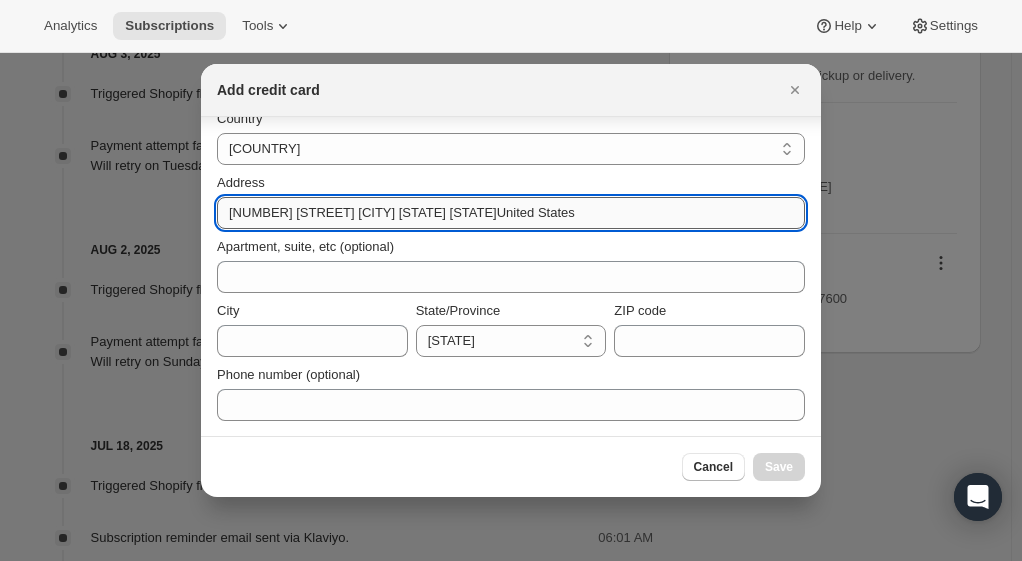 drag, startPoint x: 561, startPoint y: 212, endPoint x: 344, endPoint y: 216, distance: 217.03687 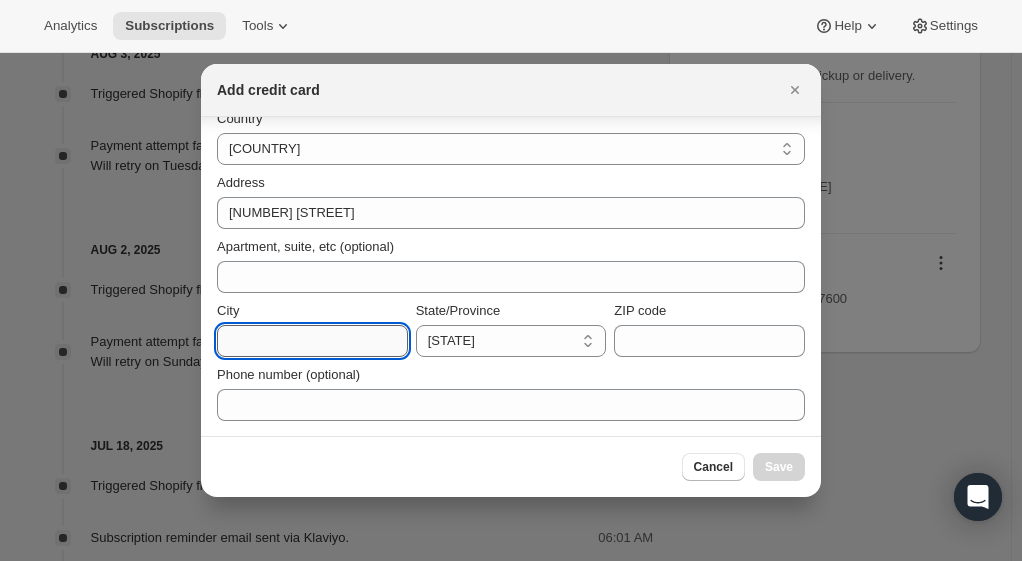 click on "City" at bounding box center (312, 341) 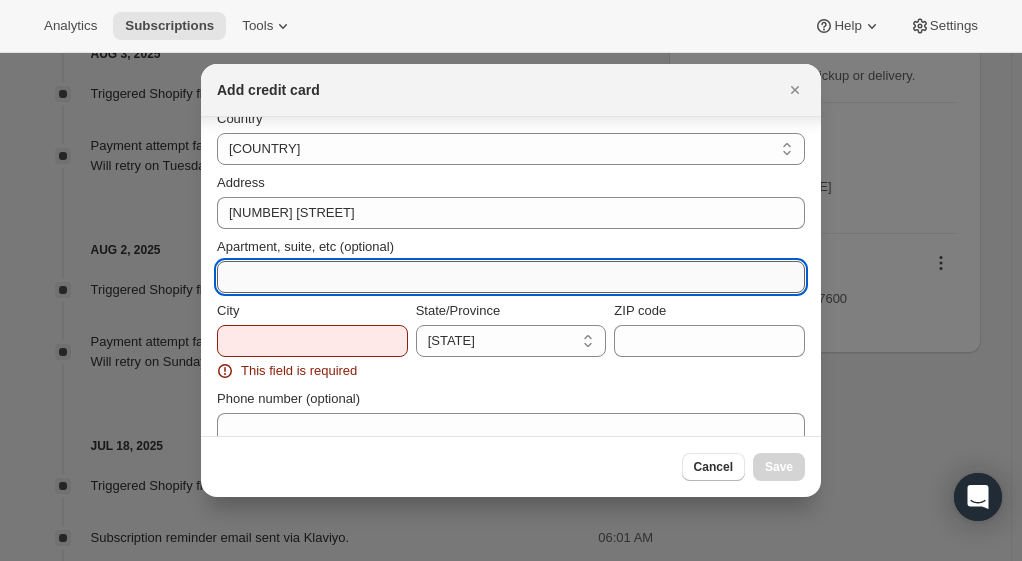 click on "Apartment, suite, etc (optional)" at bounding box center (511, 277) 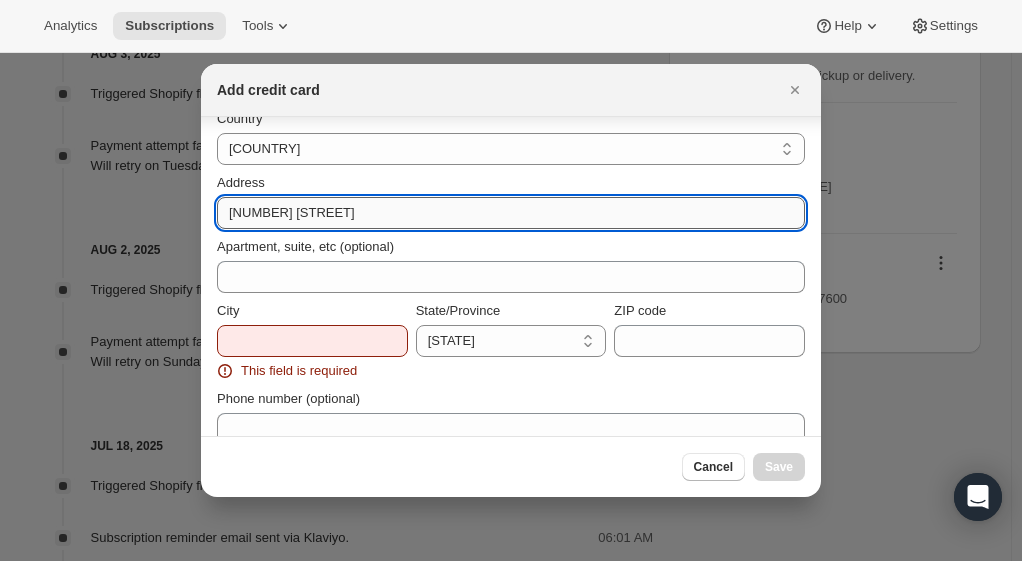 click on "609 spring Brook lane" at bounding box center (511, 213) 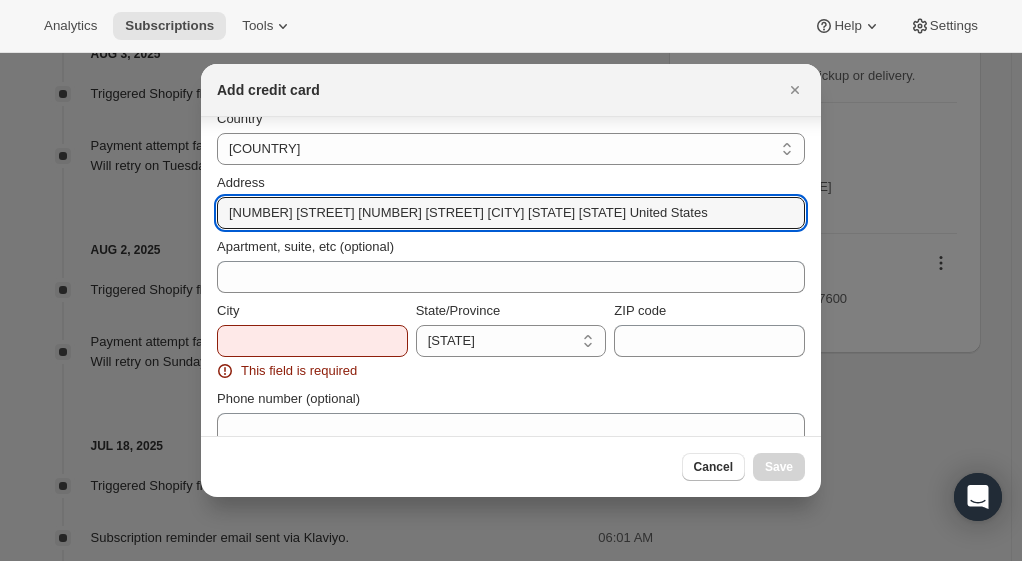drag, startPoint x: 356, startPoint y: 214, endPoint x: 200, endPoint y: 174, distance: 161.04657 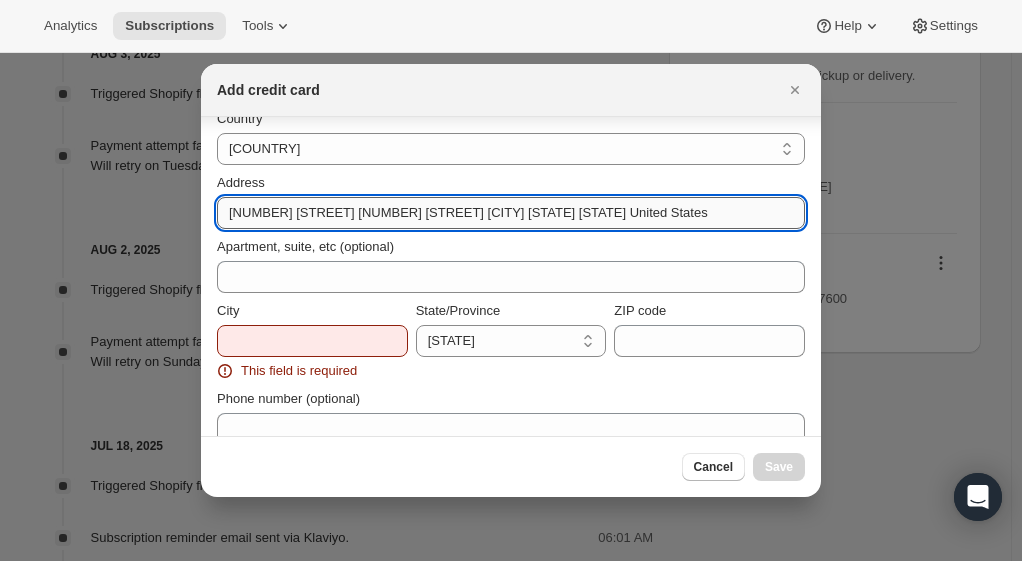 click on "609 spring Brook ln Leander TX 78641 United States" at bounding box center (511, 213) 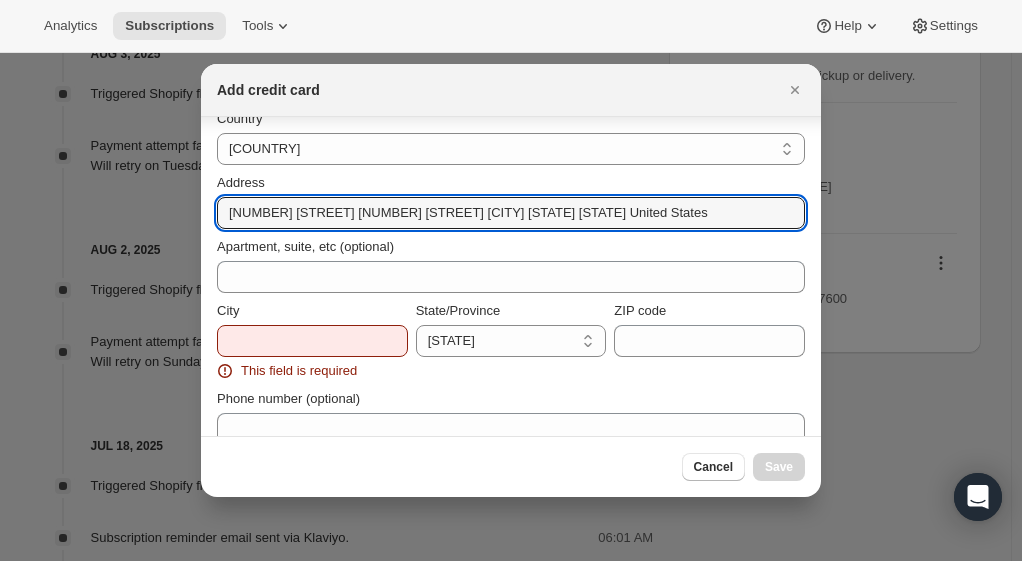 type on "609 spring Brook ln Leander TX 78641 United States" 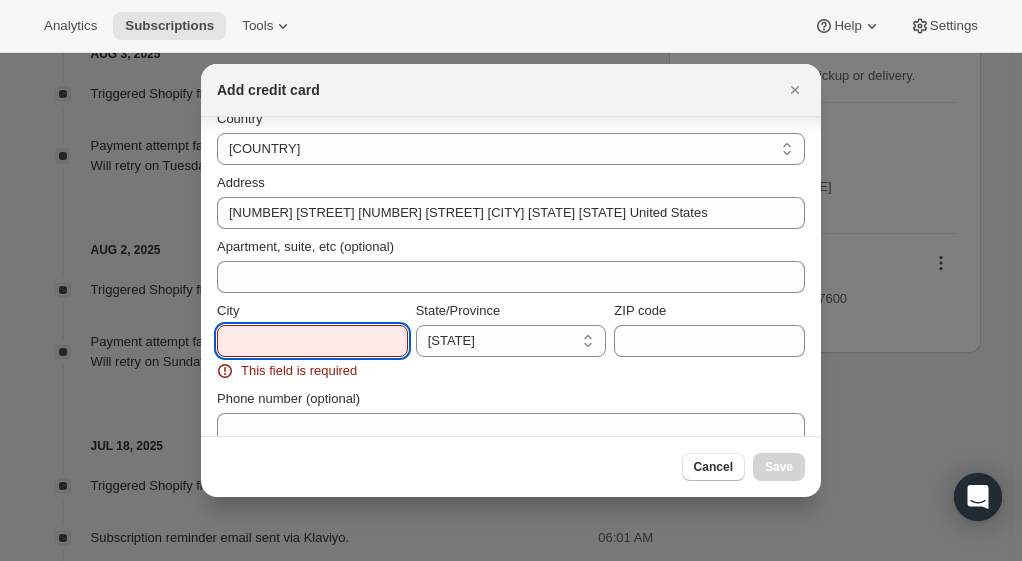 click on "City" at bounding box center [312, 341] 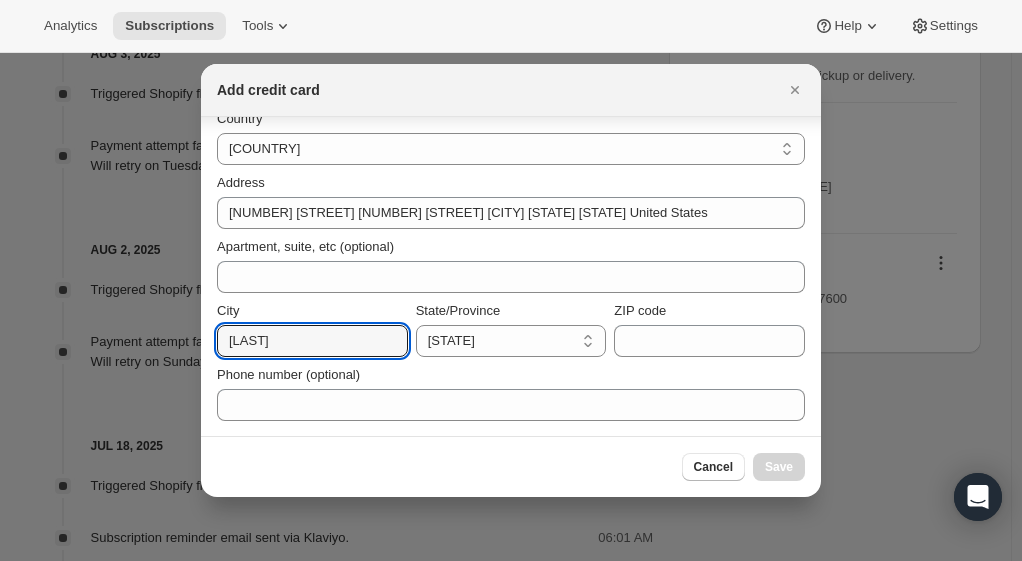 type on "Leander" 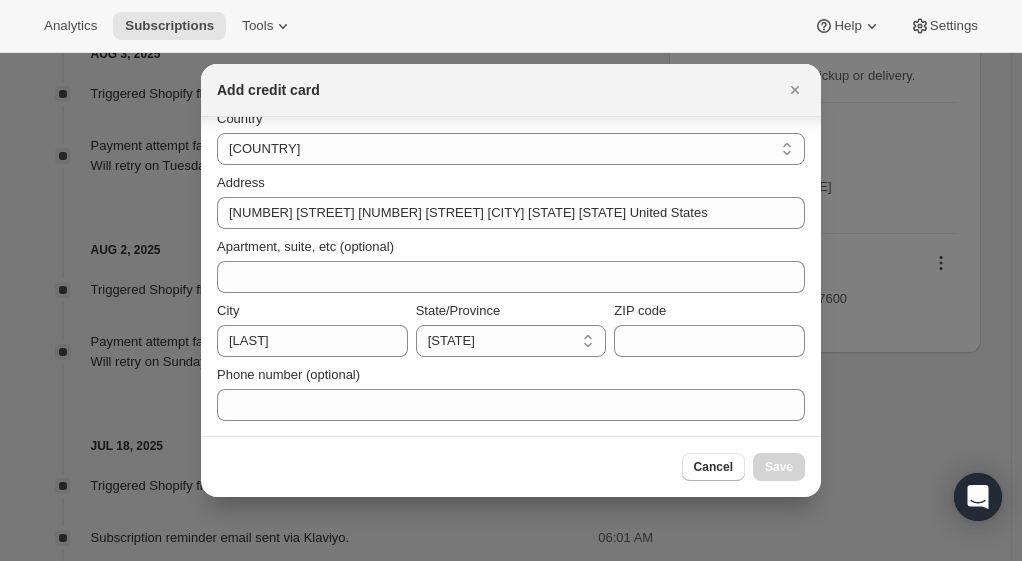 click on "State/Province Australian Capital Territory New South Wales Northern Territory Queensland South Australia Tasmania Victoria Western Australia Australian Capital Territory" at bounding box center [511, 329] 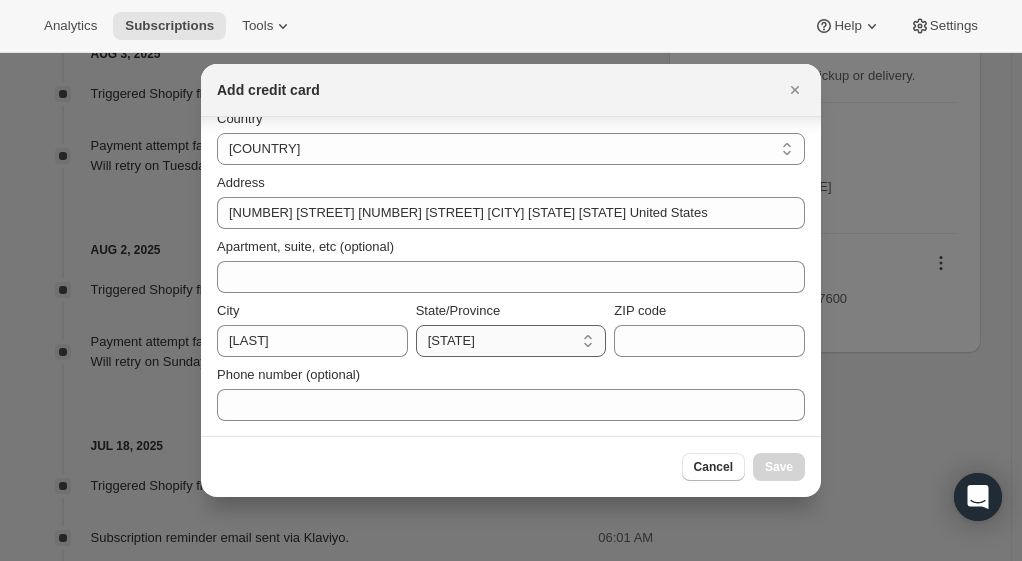 click on "Australian Capital Territory New South Wales Northern Territory Queensland South Australia Tasmania Victoria Western Australia" at bounding box center [511, 341] 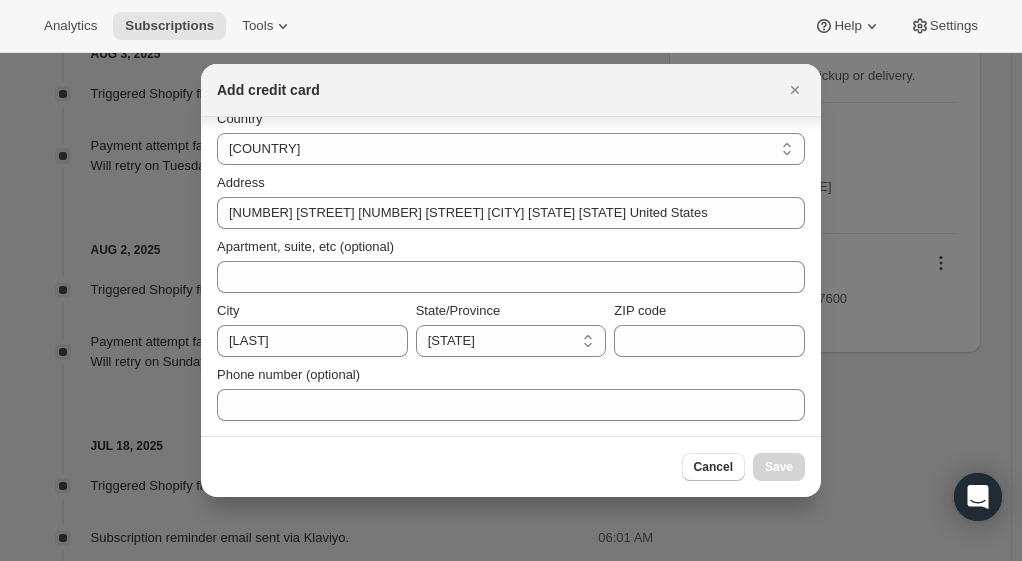 select on "TAS" 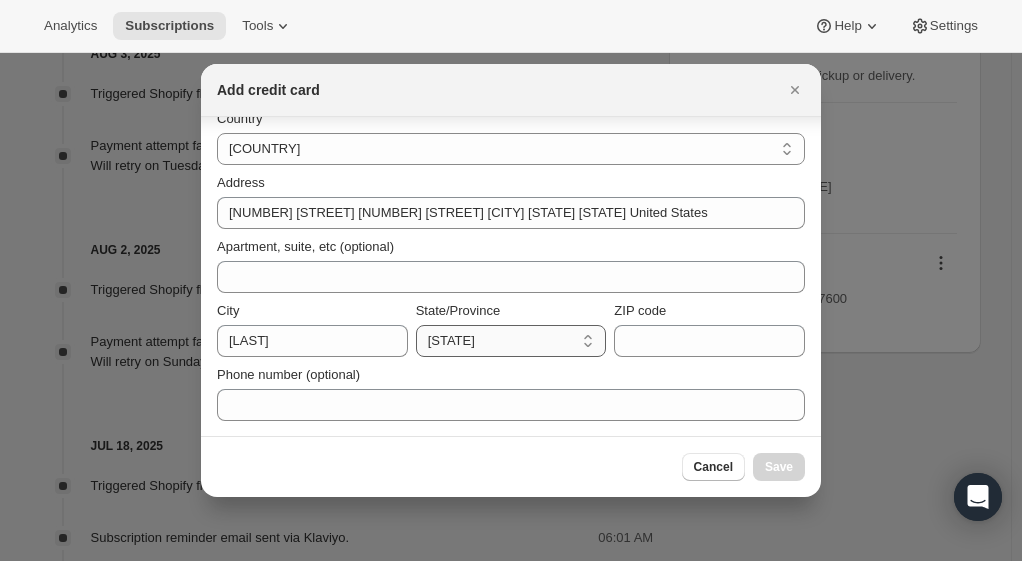 click on "Australian Capital Territory New South Wales Northern Territory Queensland South Australia Tasmania Victoria Western Australia" at bounding box center (511, 341) 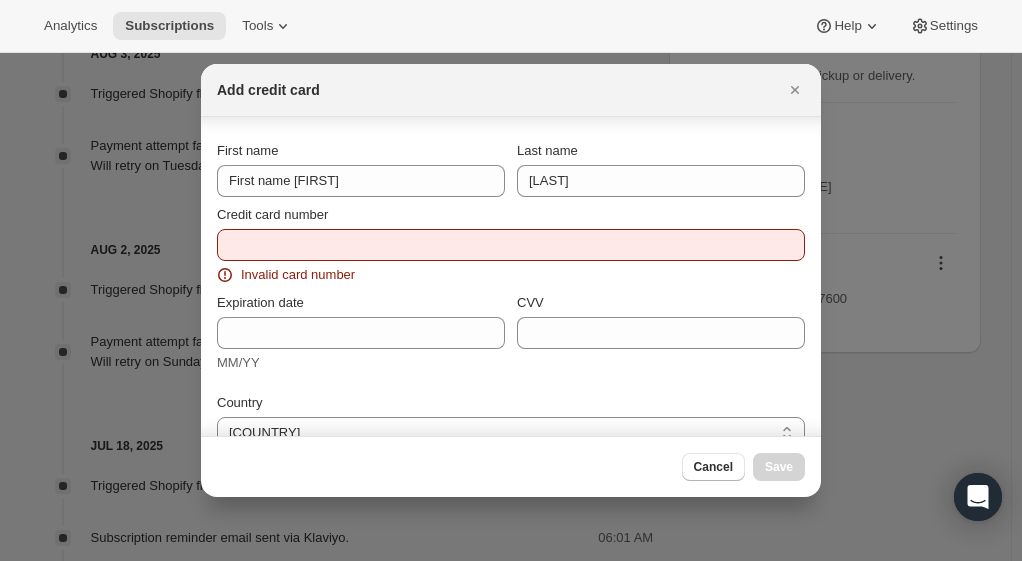scroll, scrollTop: 284, scrollLeft: 0, axis: vertical 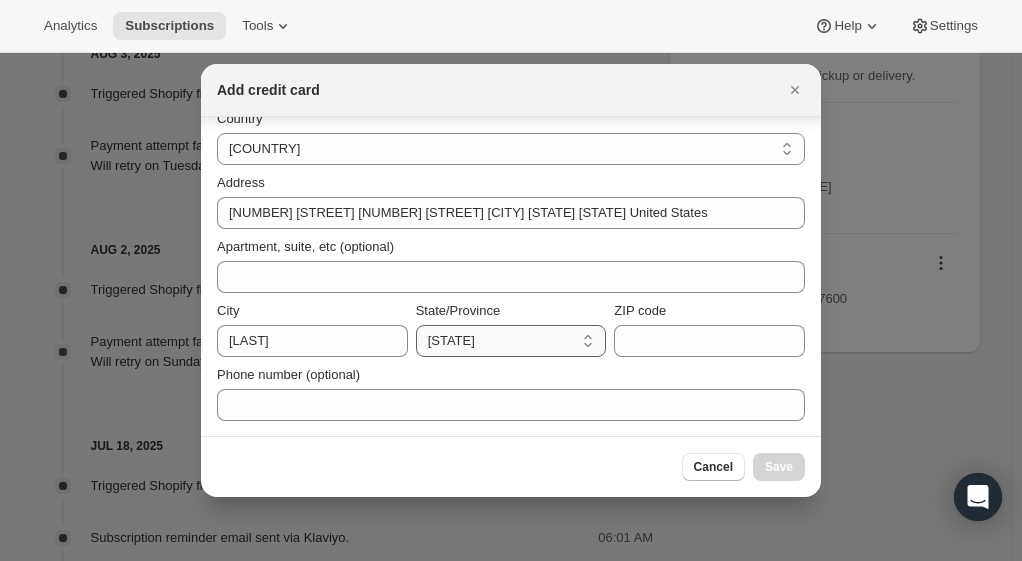 click on "Australian Capital Territory New South Wales Northern Territory Queensland South Australia Tasmania Victoria Western Australia" at bounding box center [511, 341] 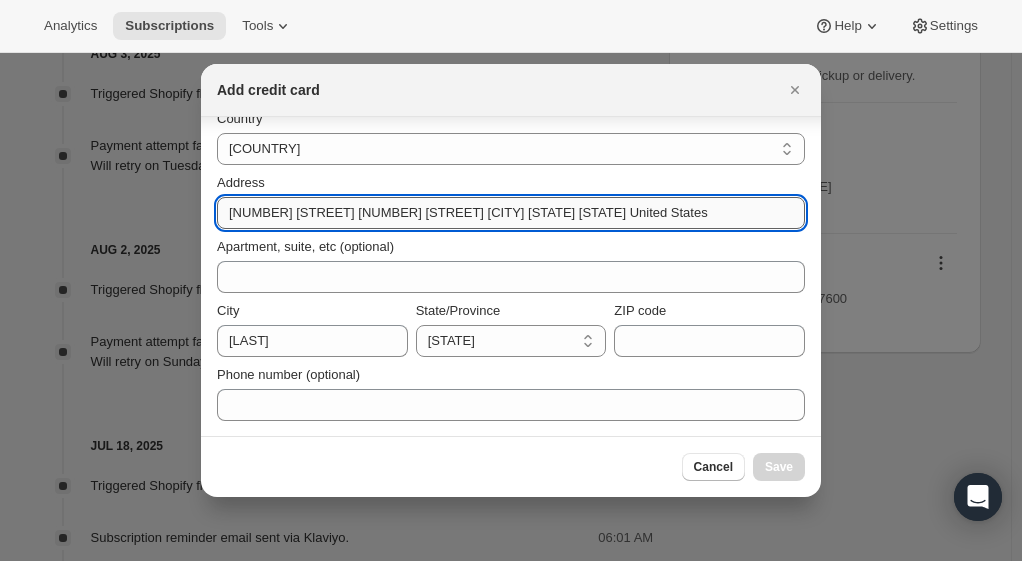 click on "609 spring Brook ln Leander TX 78641 United States" at bounding box center [511, 213] 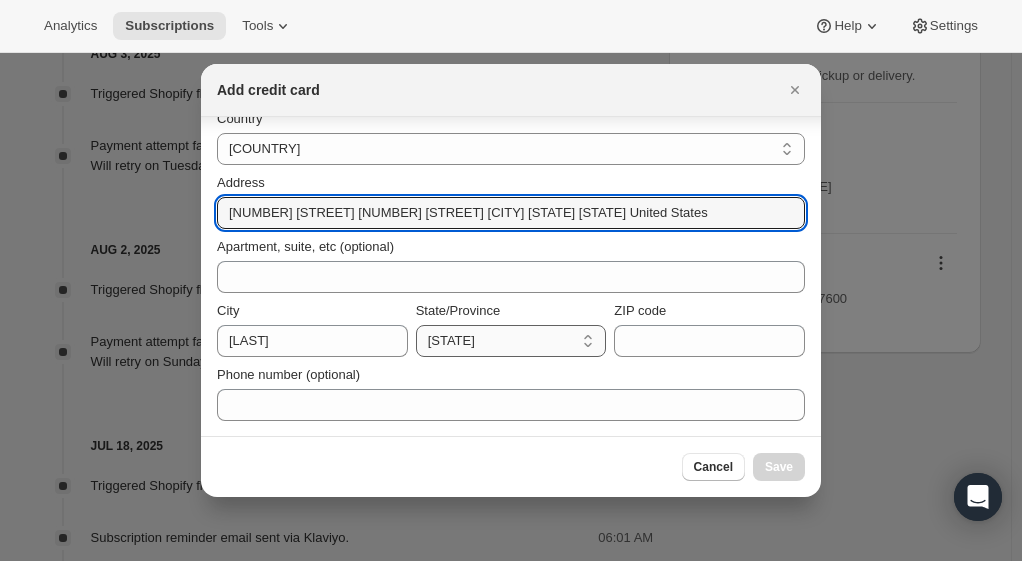 click on "Australian Capital Territory New South Wales Northern Territory Queensland South Australia Tasmania Victoria Western Australia" at bounding box center [511, 341] 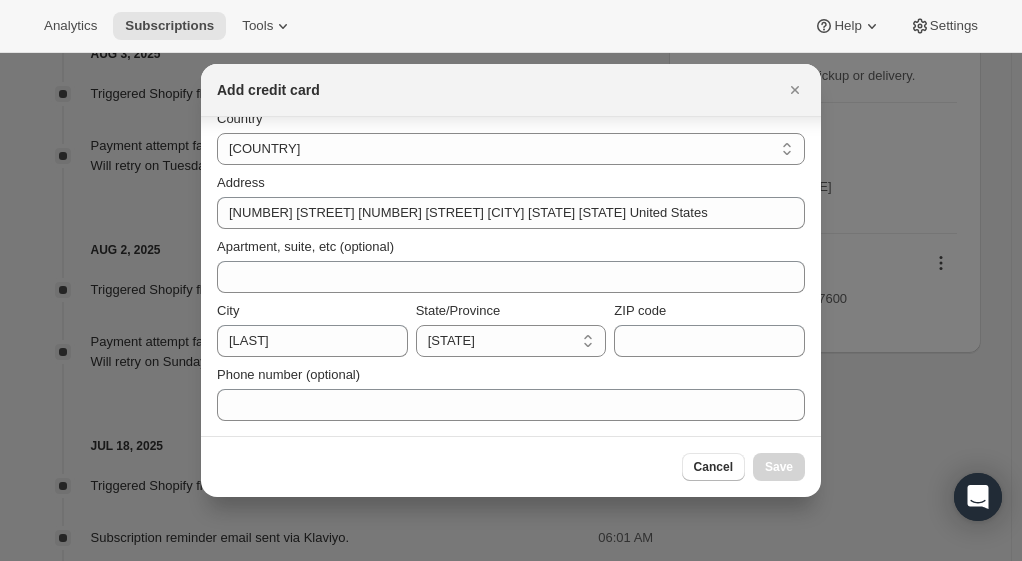 click on "Phone number (optional)" at bounding box center (511, 393) 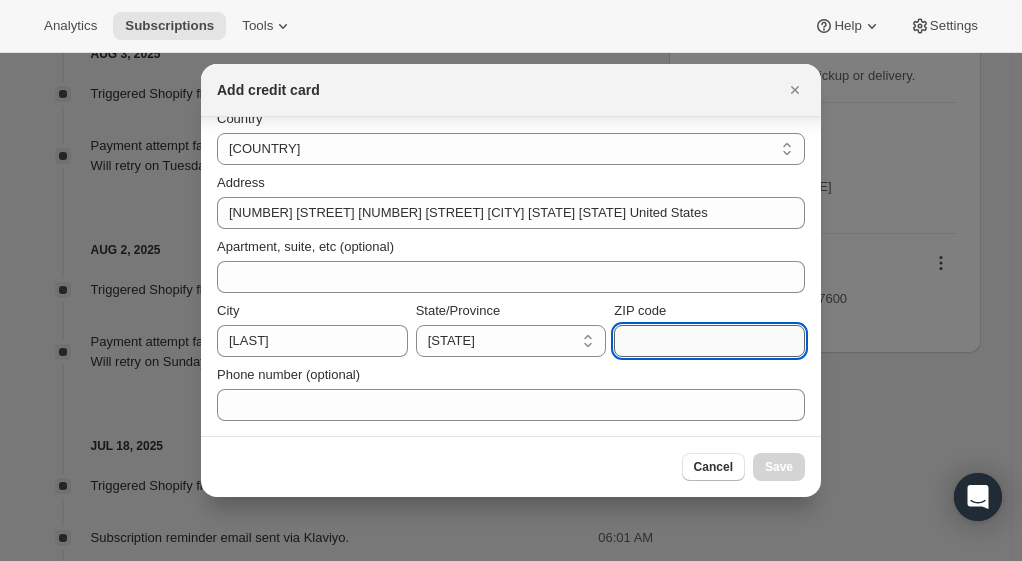 click on "ZIP code" at bounding box center (709, 341) 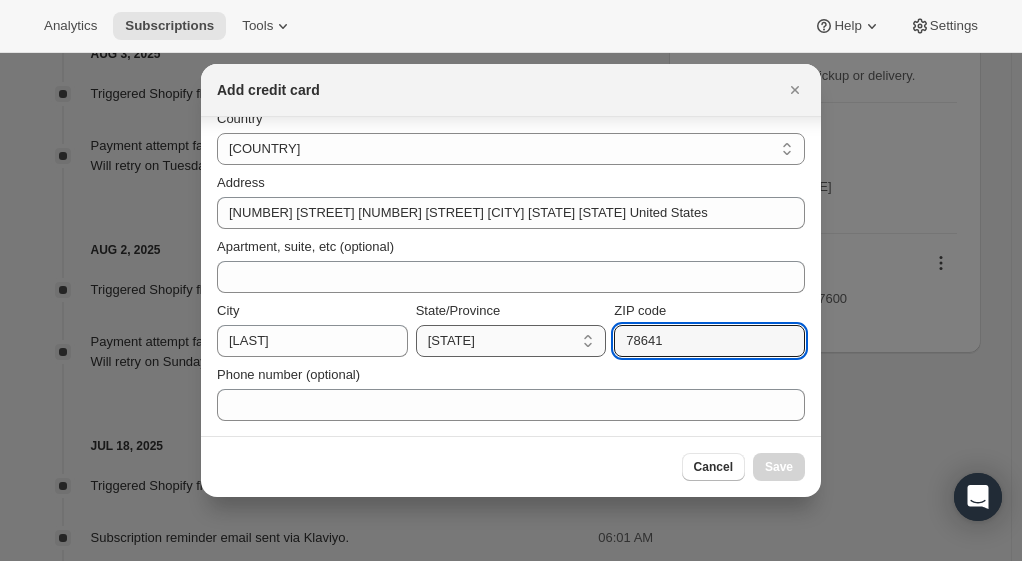 type on "78641" 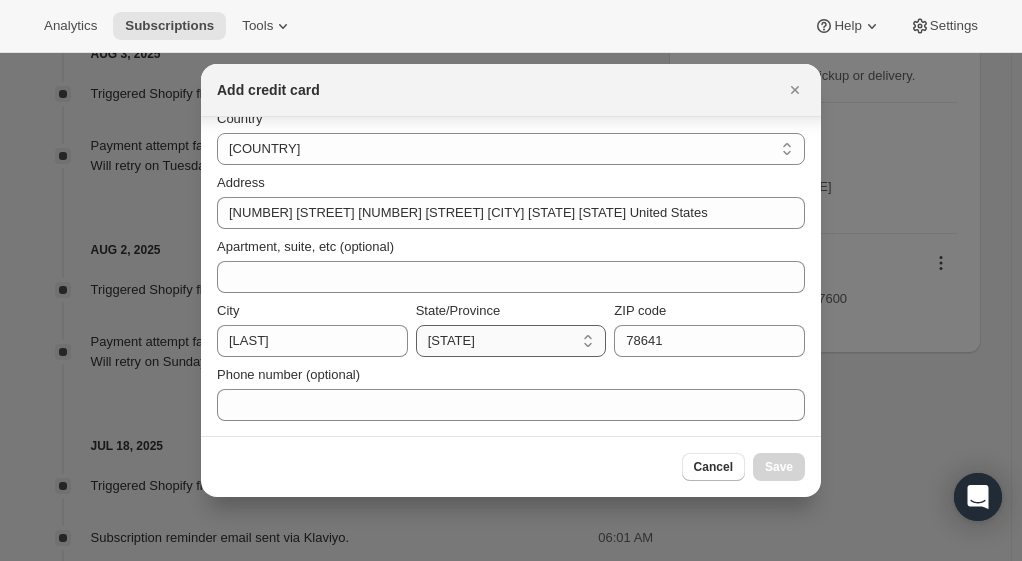 click on "Australian Capital Territory New South Wales Northern Territory Queensland South Australia Tasmania Victoria Western Australia" at bounding box center [511, 341] 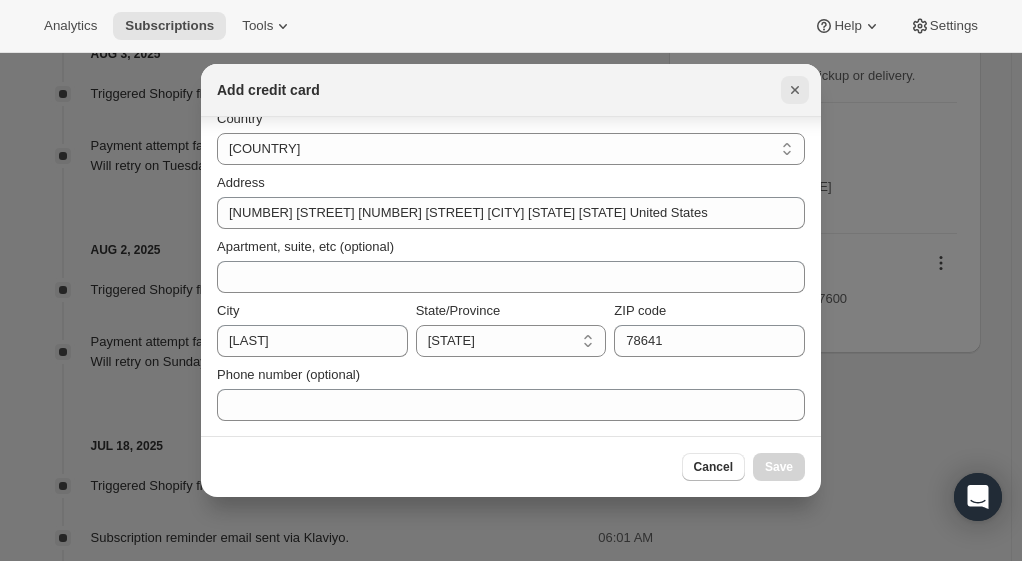 click 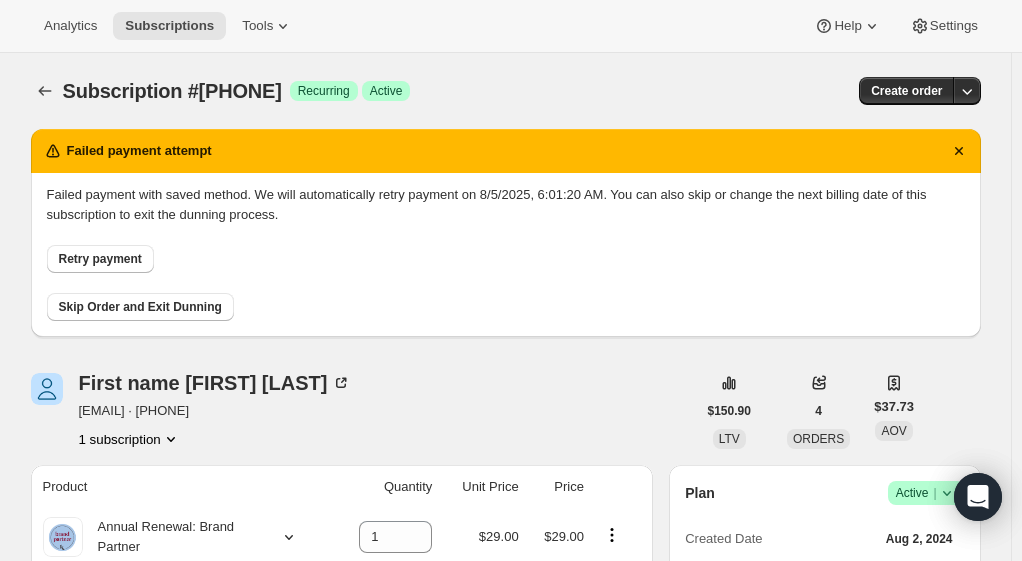scroll, scrollTop: 1100, scrollLeft: 0, axis: vertical 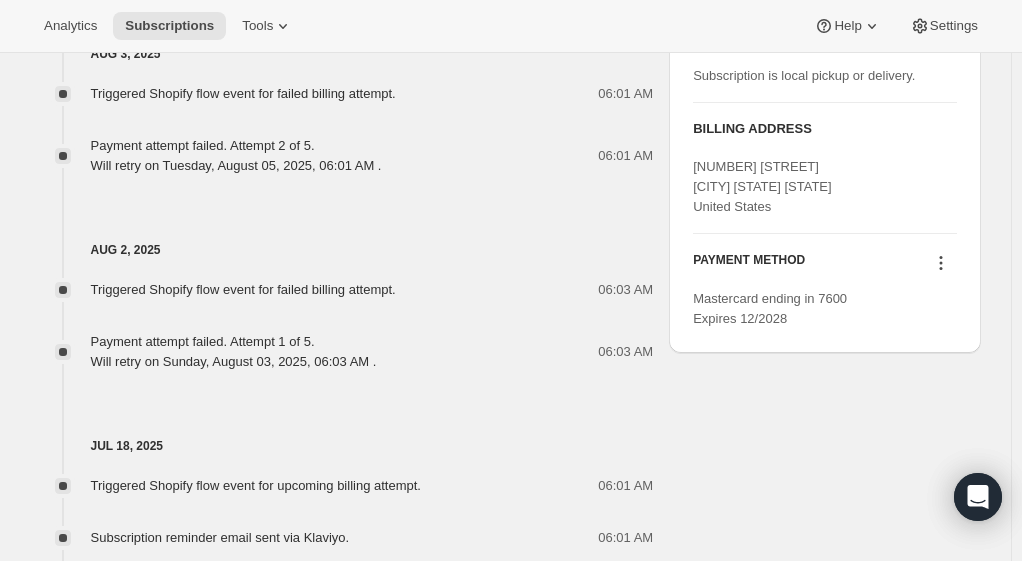 click at bounding box center (941, 263) 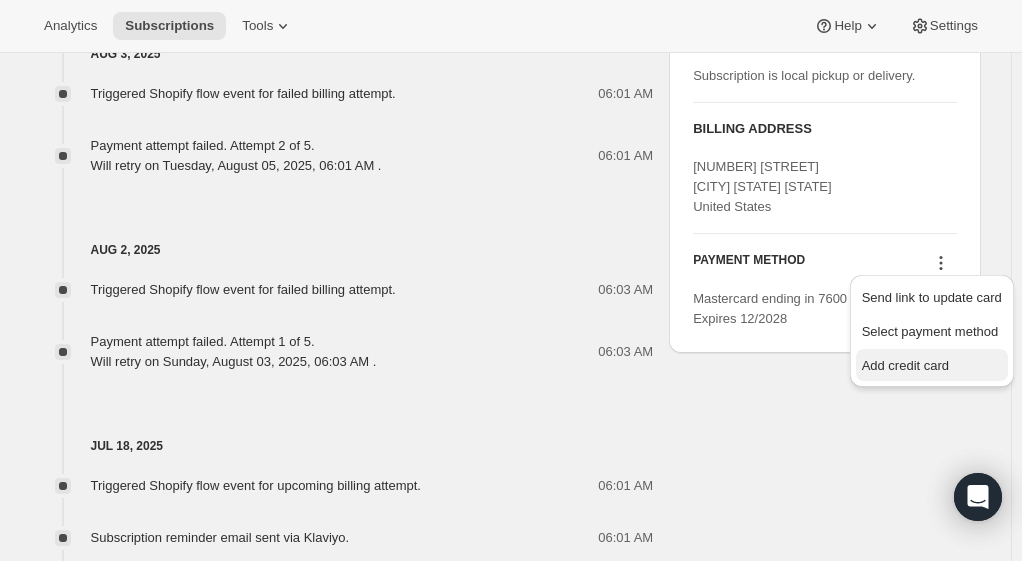 click on "Add credit card" at bounding box center [932, 366] 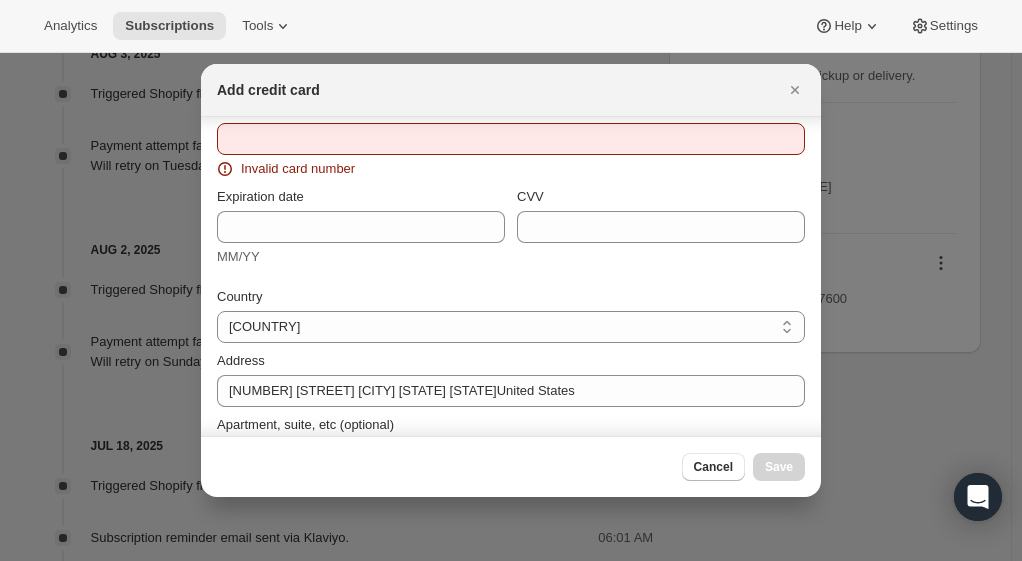 scroll, scrollTop: 284, scrollLeft: 0, axis: vertical 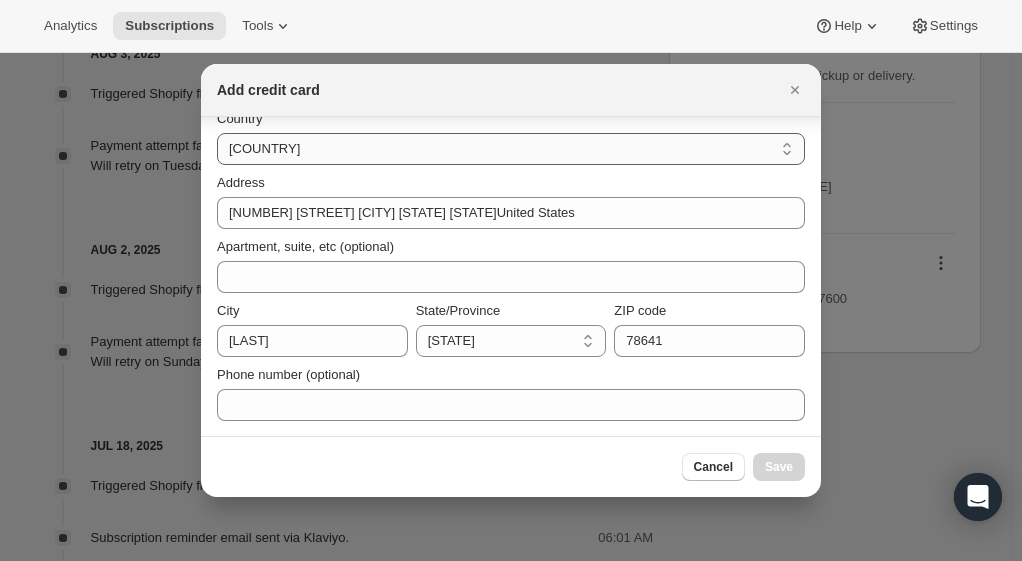 click on "Australia Austria Belgium Canada Czech Republic Denmark Finland France Germany Hong Kong Ireland Israel Italy Japan Malaysia Netherlands New Zealand Norway Poland Portugal Singapore South Korea Spain Sweden Switzerland United Arab Emirates United Kingdom United States" at bounding box center [511, 149] 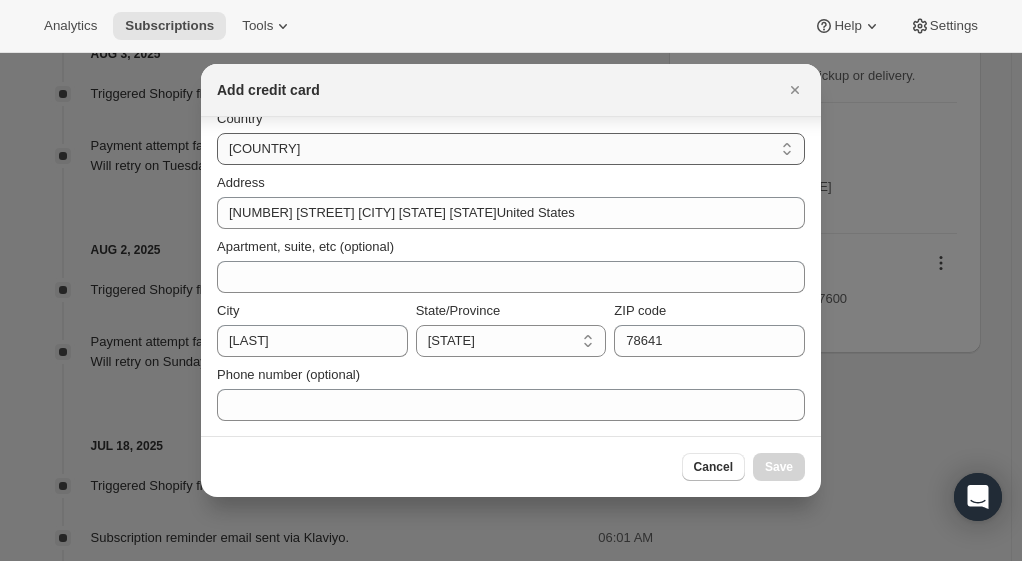 select on "[COUNTRY_CODE]" 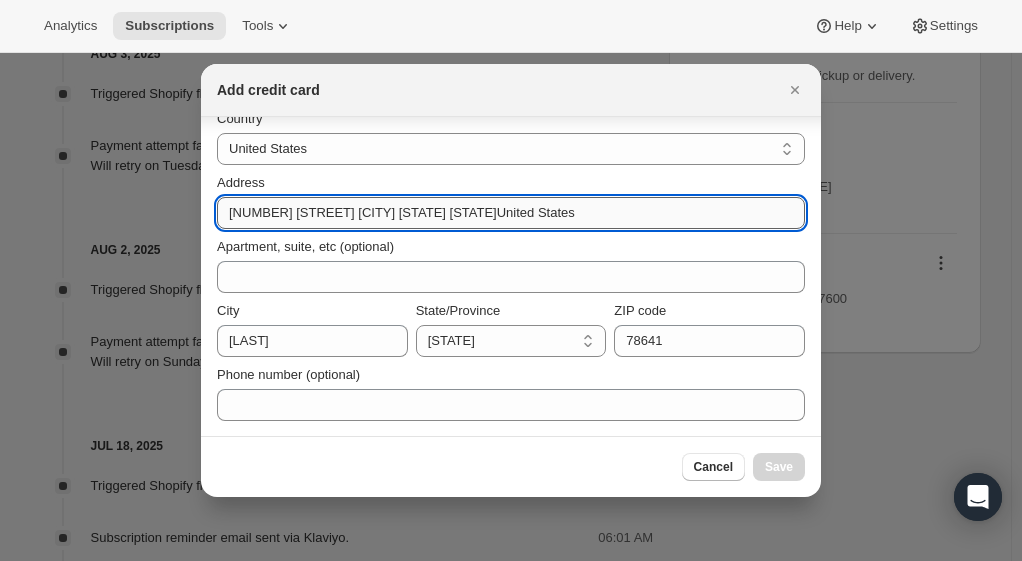 click on "609 spring Brook ln Leander TX 78641 United States" at bounding box center [511, 213] 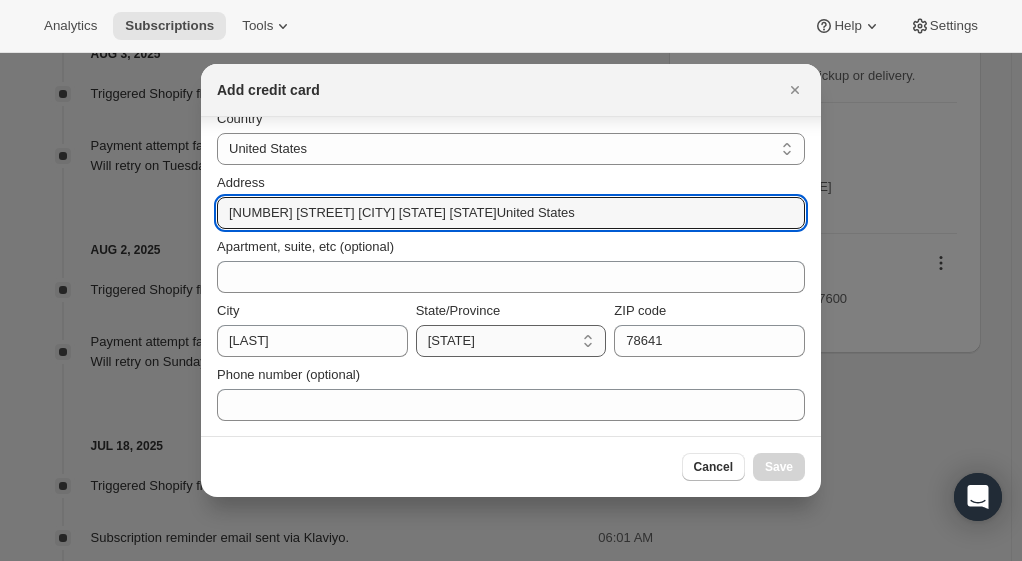 click on "Alabama Alaska American Samoa Arizona Arkansas California Colorado Connecticut Delaware District of Columbia Federated States of Micronesia Florida Georgia Guam Hawaii Idaho Illinois Indiana Iowa Kansas Kentucky Louisiana Maine Marshall Islands Maryland Massachusetts Michigan Minnesota Mississippi Missouri Montana Nebraska Nevada New Hampshire New Jersey New Mexico New York North Carolina North Dakota Northern Mariana Islands Ohio Oklahoma Oregon Palau Pennsylvania Puerto Rico Rhode Island South Carolina South Dakota Tennessee Texas Utah Vermont Virginia Washington West Virginia Wisconsin Wyoming Virgin Islands Armed Forces Americas Armed Forces Europe Armed Forces Pacific" at bounding box center (511, 341) 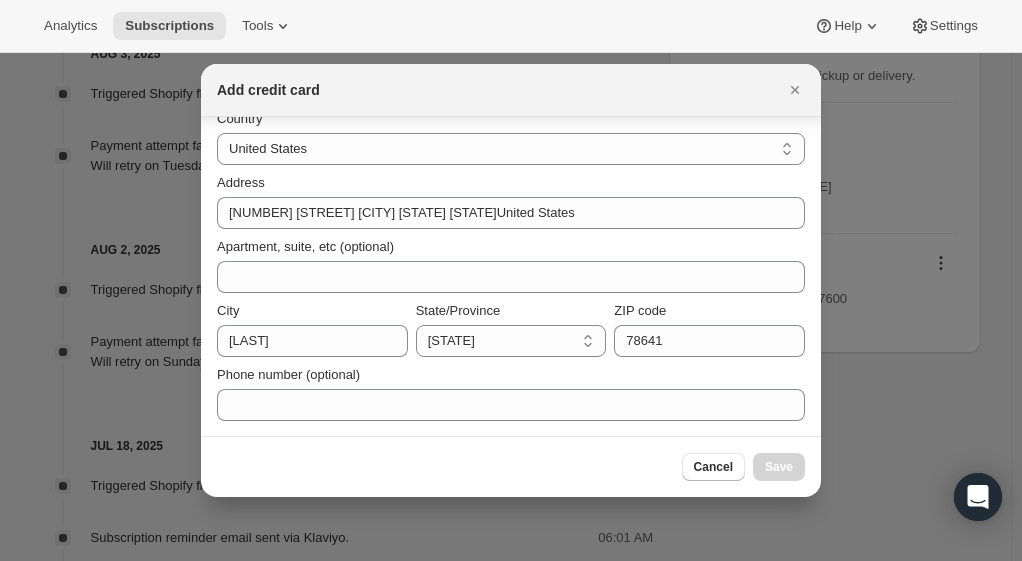 click on "Alabama Alaska American Samoa Arizona Arkansas California Colorado Connecticut Delaware District of Columbia Federated States of Micronesia Florida Georgia Guam Hawaii Idaho Illinois Indiana Iowa Kansas Kentucky Louisiana Maine Marshall Islands Maryland Massachusetts Michigan Minnesota Mississippi Missouri Montana Nebraska Nevada New Hampshire New Jersey New Mexico New York North Carolina North Dakota Northern Mariana Islands Ohio Oklahoma Oregon Palau Pennsylvania Puerto Rico Rhode Island South Carolina South Dakota Tennessee Texas Utah Vermont Virginia Washington West Virginia Wisconsin Wyoming Virgin Islands Armed Forces Americas Armed Forces Europe Armed Forces Pacific" at bounding box center [511, 341] 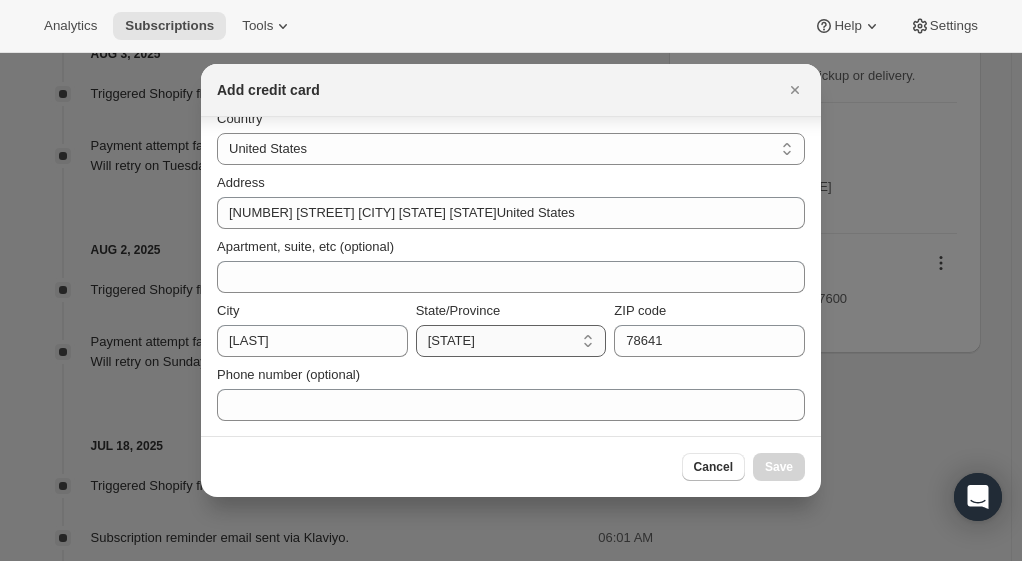 click on "Alabama Alaska American Samoa Arizona Arkansas California Colorado Connecticut Delaware District of Columbia Federated States of Micronesia Florida Georgia Guam Hawaii Idaho Illinois Indiana Iowa Kansas Kentucky Louisiana Maine Marshall Islands Maryland Massachusetts Michigan Minnesota Mississippi Missouri Montana Nebraska Nevada New Hampshire New Jersey New Mexico New York North Carolina North Dakota Northern Mariana Islands Ohio Oklahoma Oregon Palau Pennsylvania Puerto Rico Rhode Island South Carolina South Dakota Tennessee Texas Utah Vermont Virginia Washington West Virginia Wisconsin Wyoming Virgin Islands Armed Forces Americas Armed Forces Europe Armed Forces Pacific" at bounding box center (511, 341) 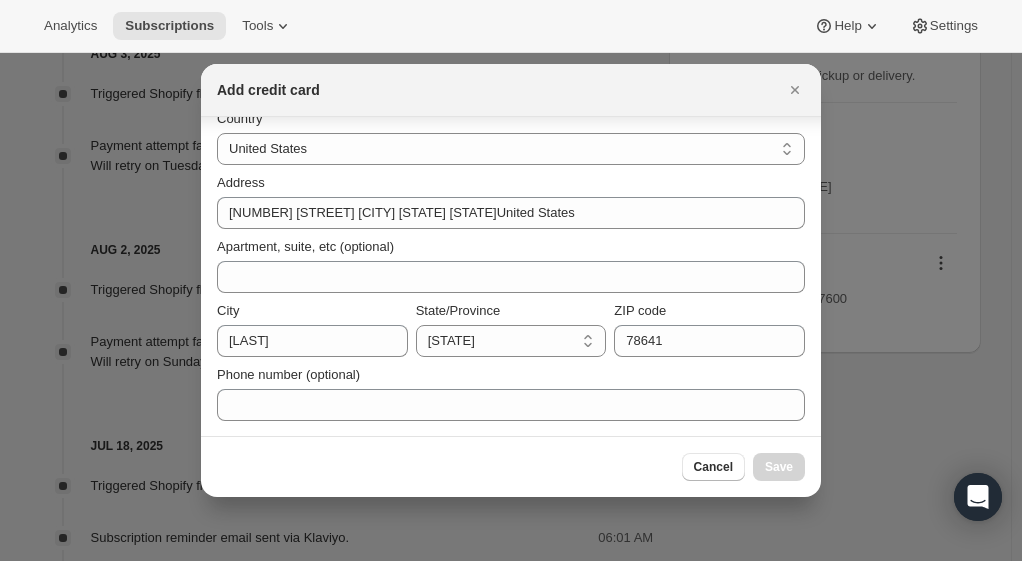 select on "TX" 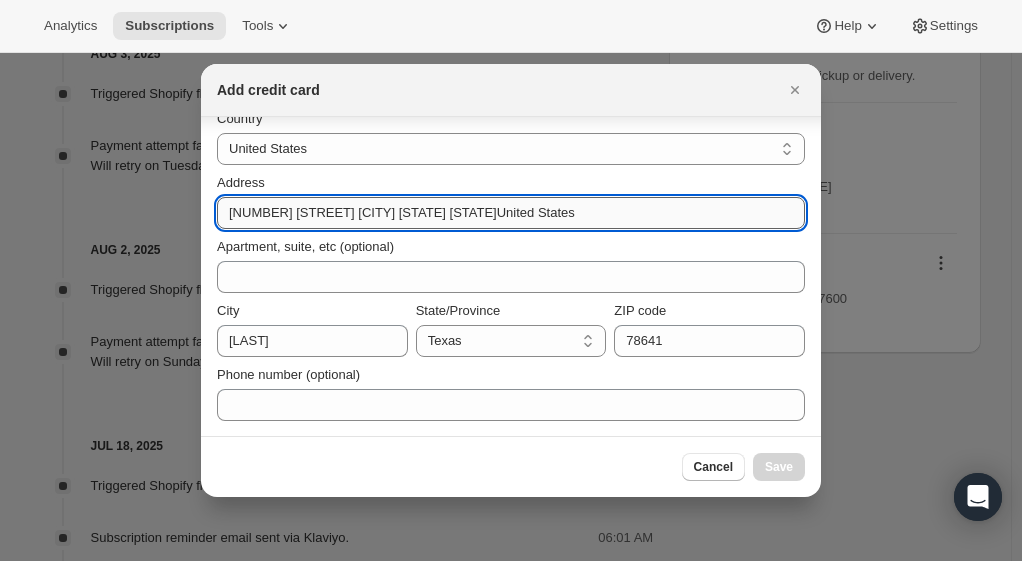 click on "609 spring Brook ln Leander TX 78641 United States" at bounding box center [511, 213] 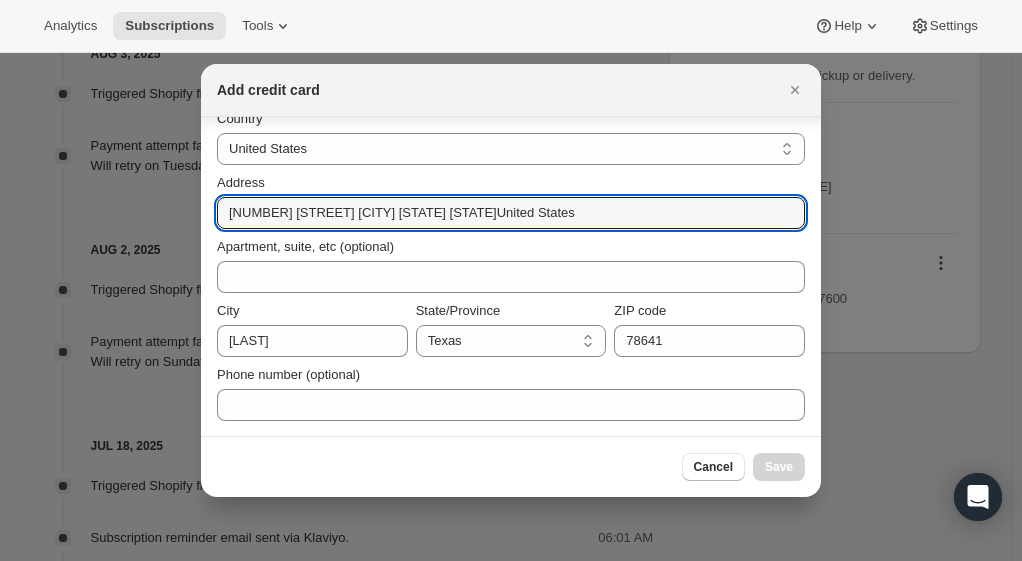 click on "609 spring Brook ln Leander TX 78641 United States" at bounding box center [511, 213] 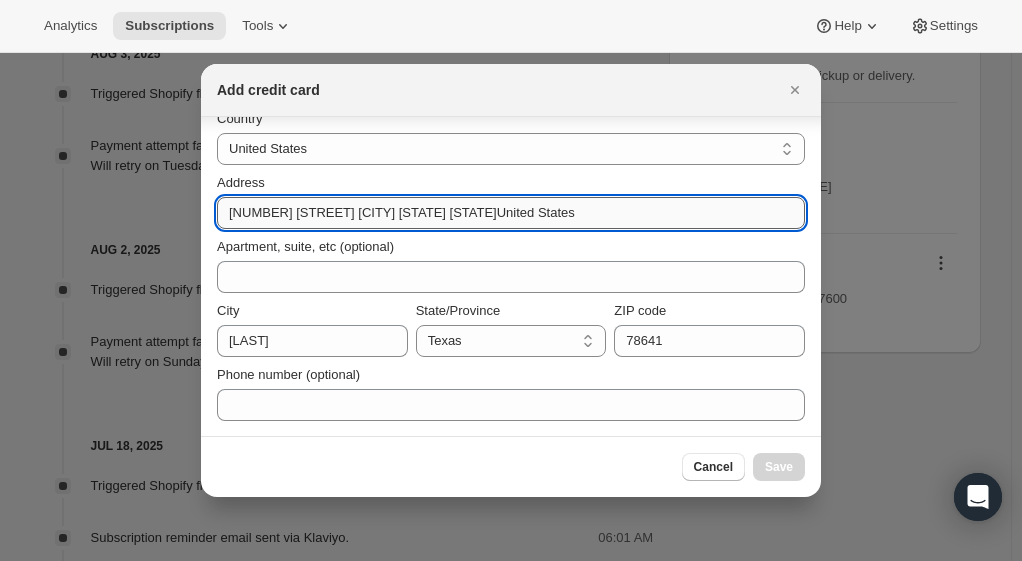 drag, startPoint x: 412, startPoint y: 215, endPoint x: 338, endPoint y: 224, distance: 74.54529 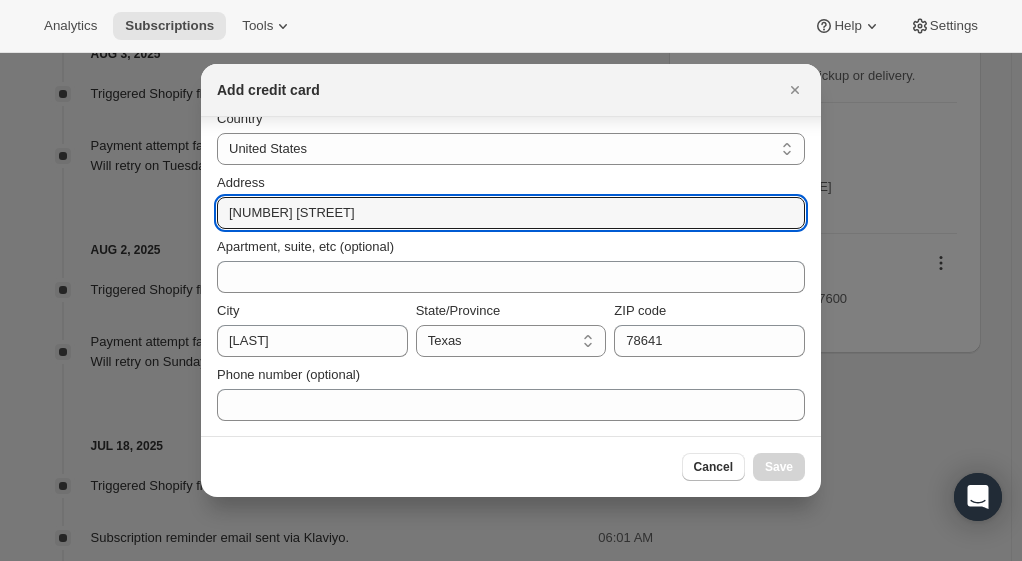 type on "609 spring Brook lane" 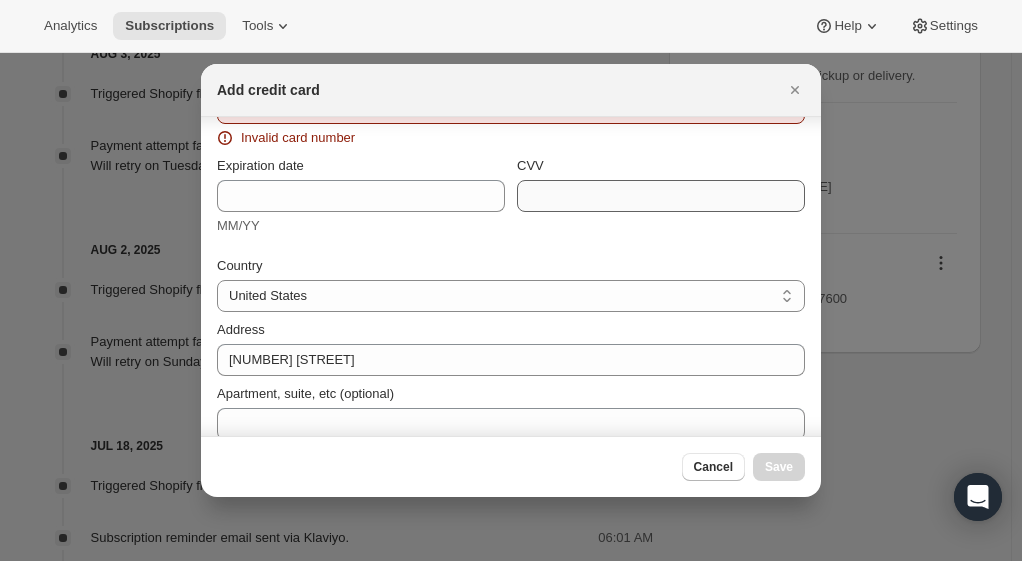 scroll, scrollTop: 0, scrollLeft: 0, axis: both 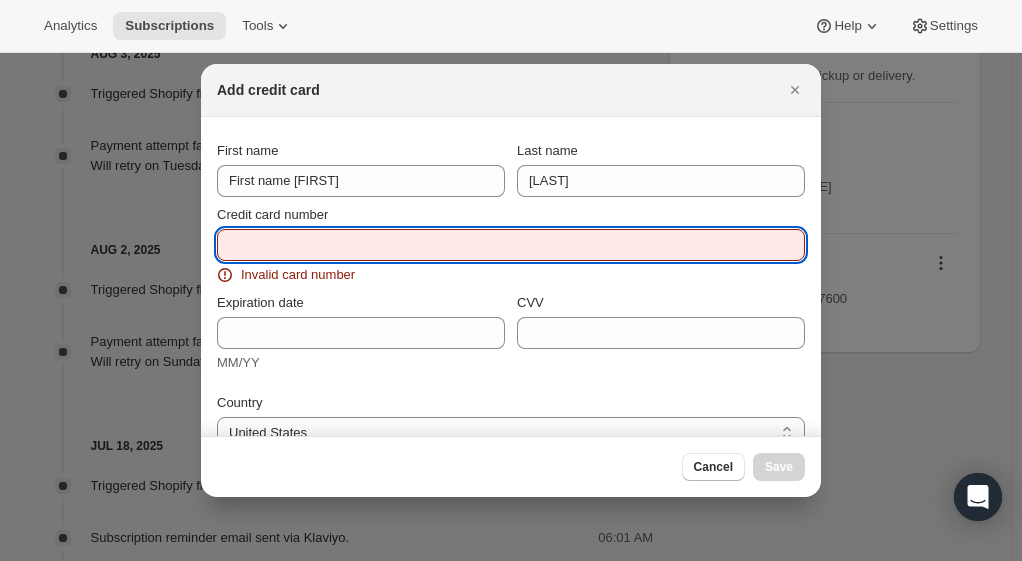 click on "Credit card number" at bounding box center [503, 245] 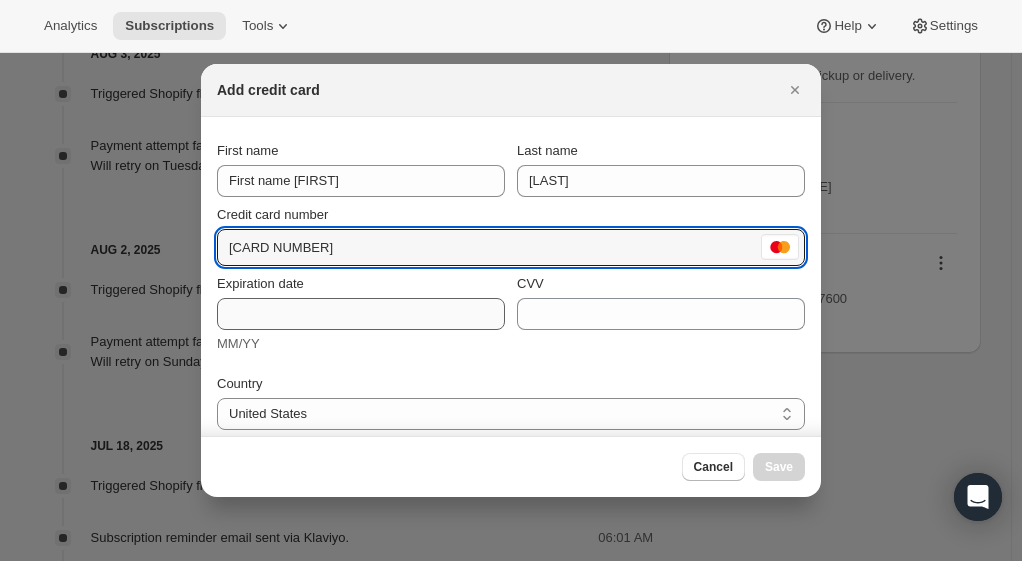 type on "5269 2900 2818 3483" 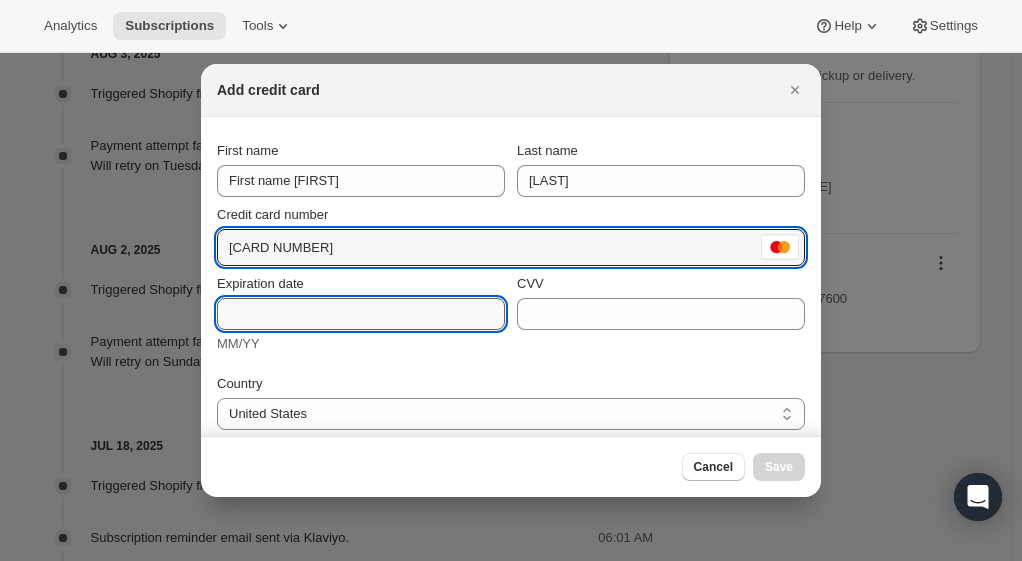 click on "Expiration date" at bounding box center [361, 314] 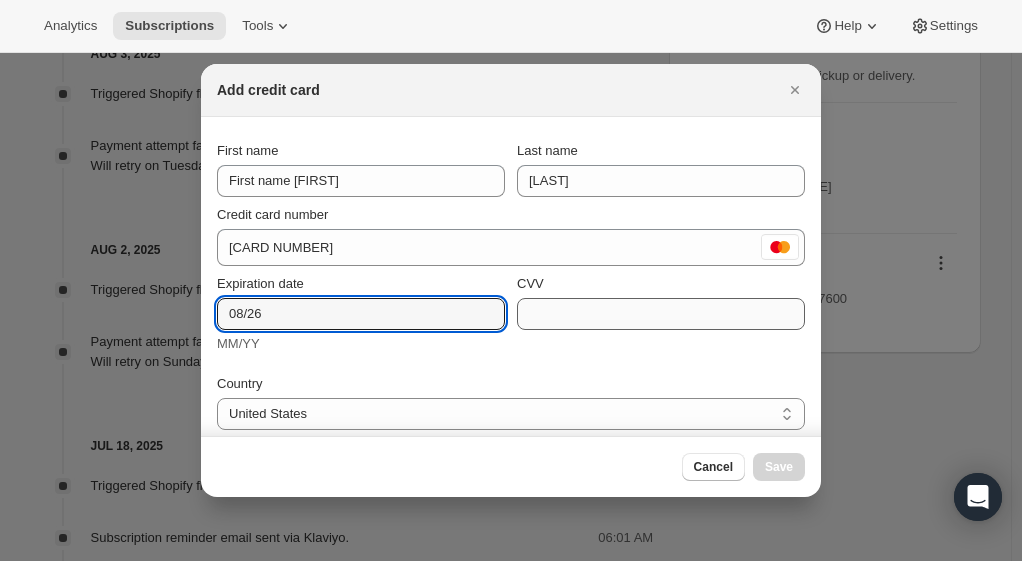 type on "08/26" 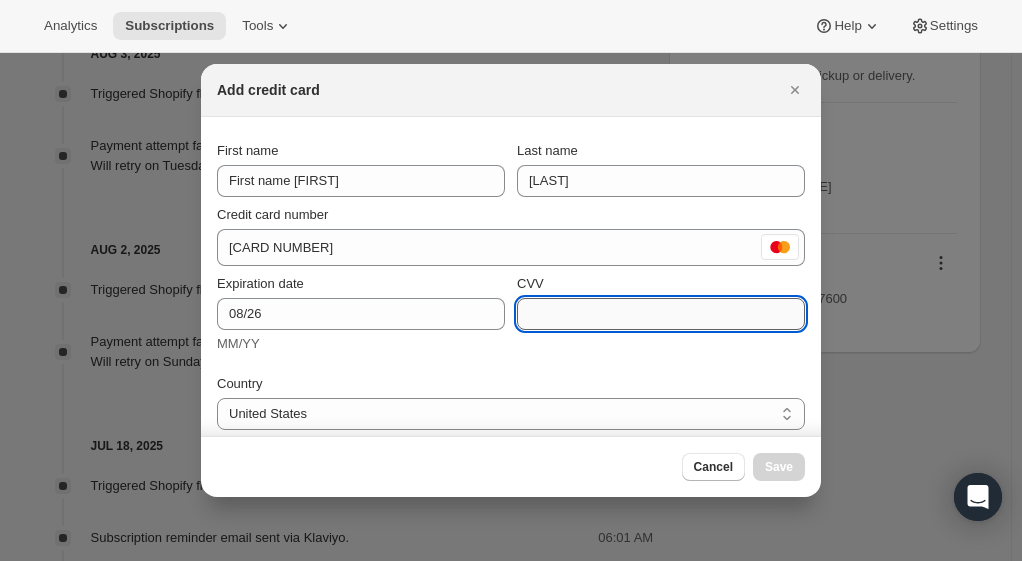 click on "CVV" at bounding box center (661, 314) 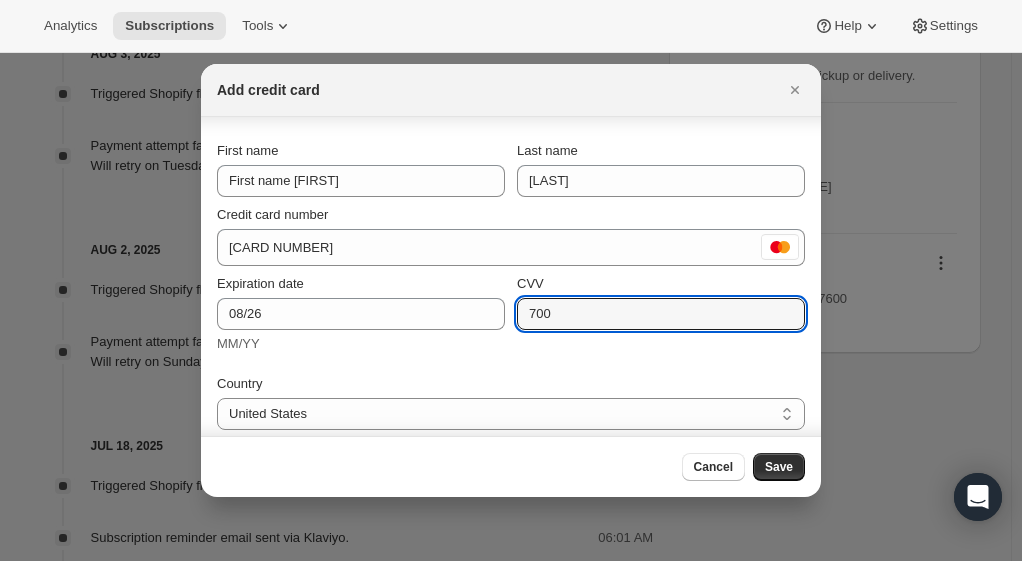 scroll, scrollTop: 264, scrollLeft: 0, axis: vertical 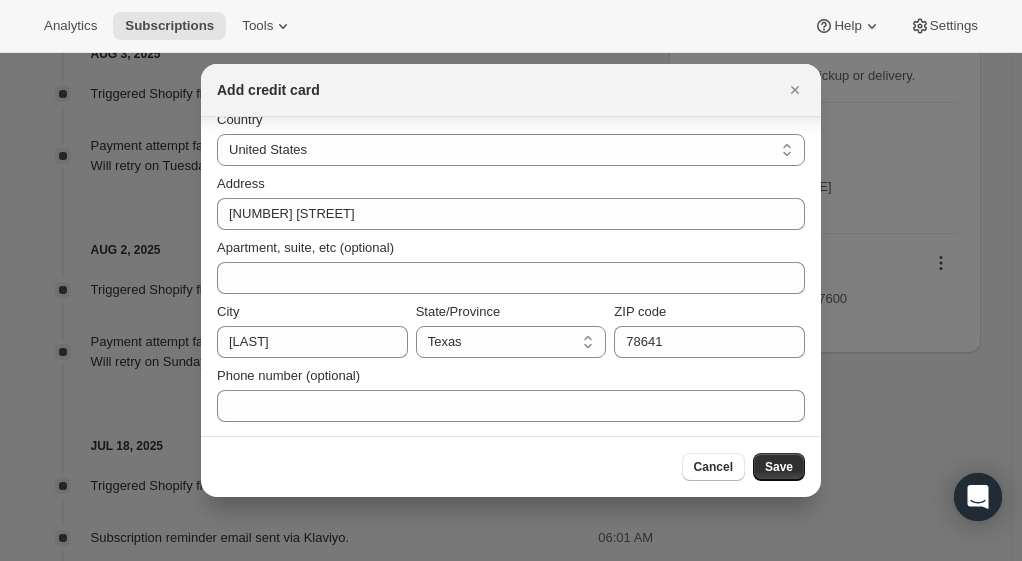type on "700" 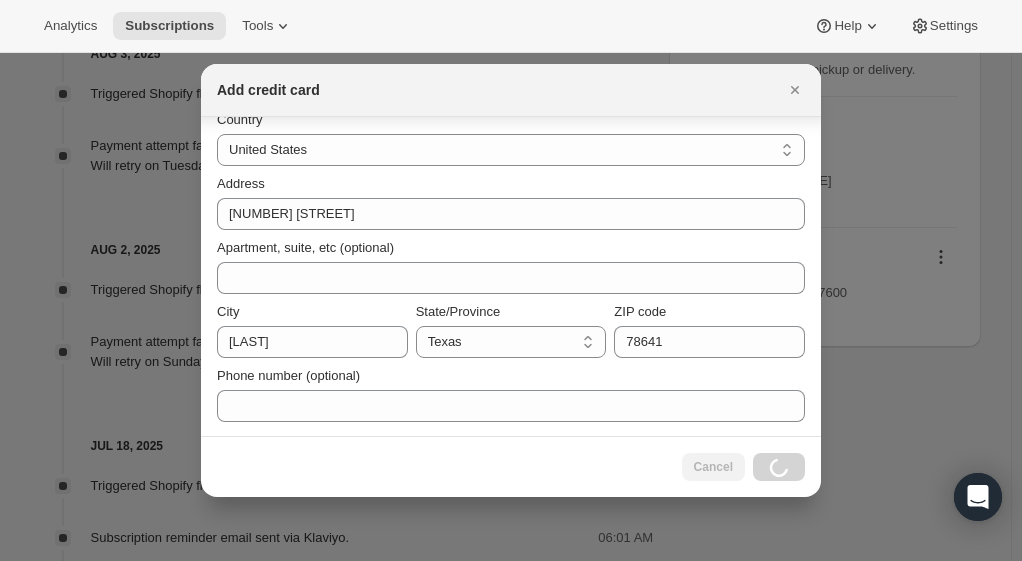 scroll, scrollTop: 1192, scrollLeft: 0, axis: vertical 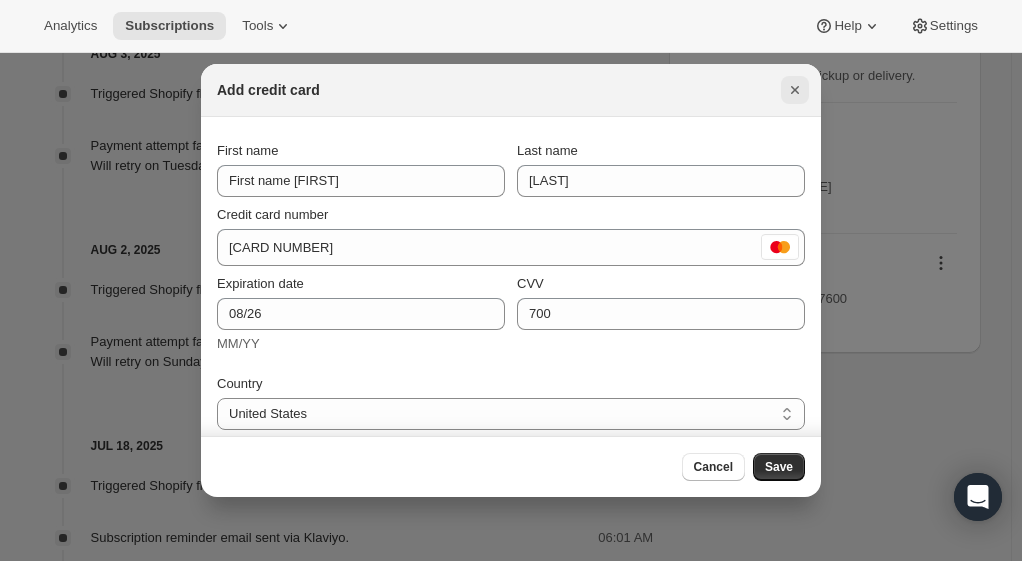 click 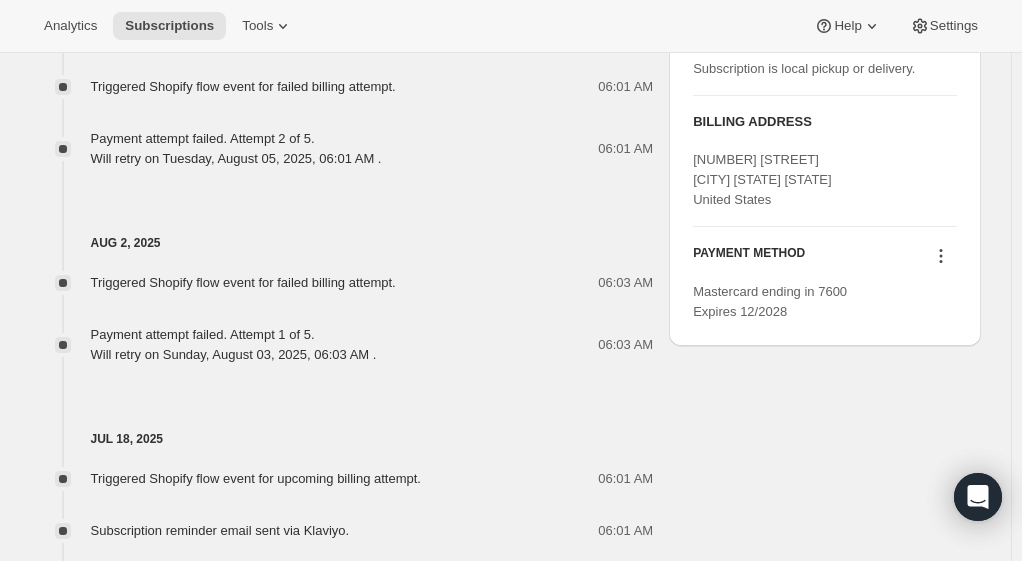scroll, scrollTop: 1200, scrollLeft: 0, axis: vertical 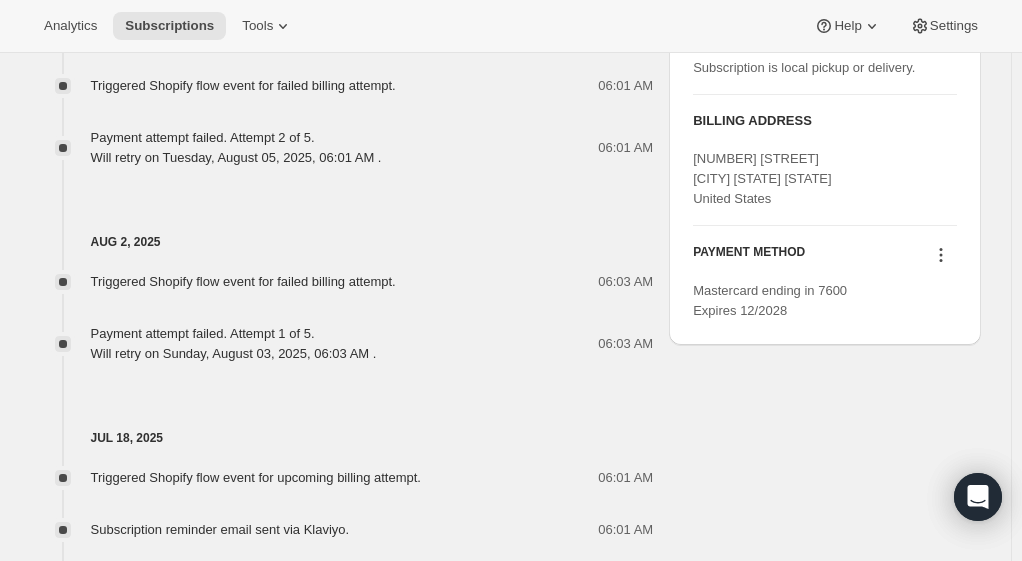click 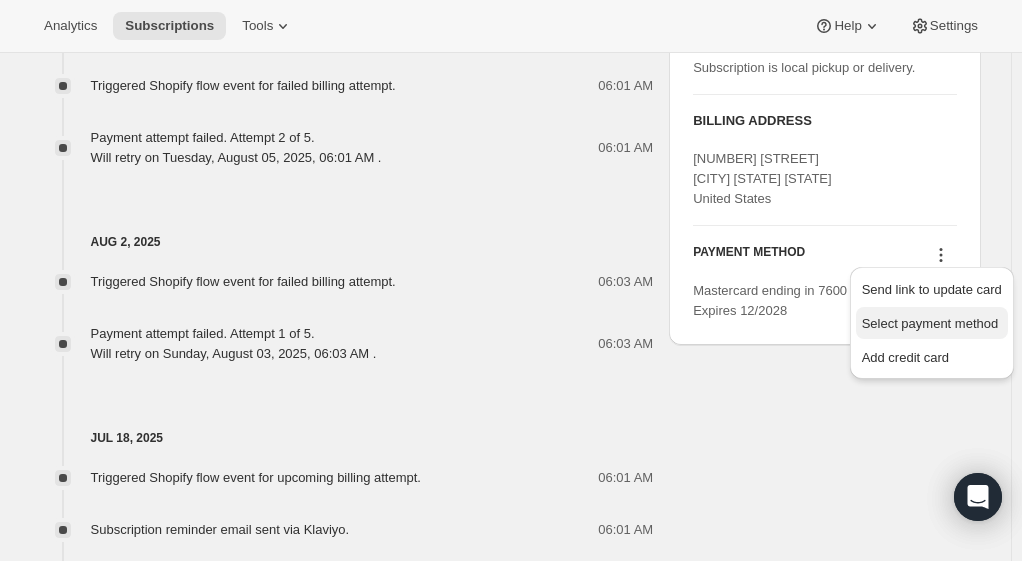 click on "Select payment method" at bounding box center (930, 323) 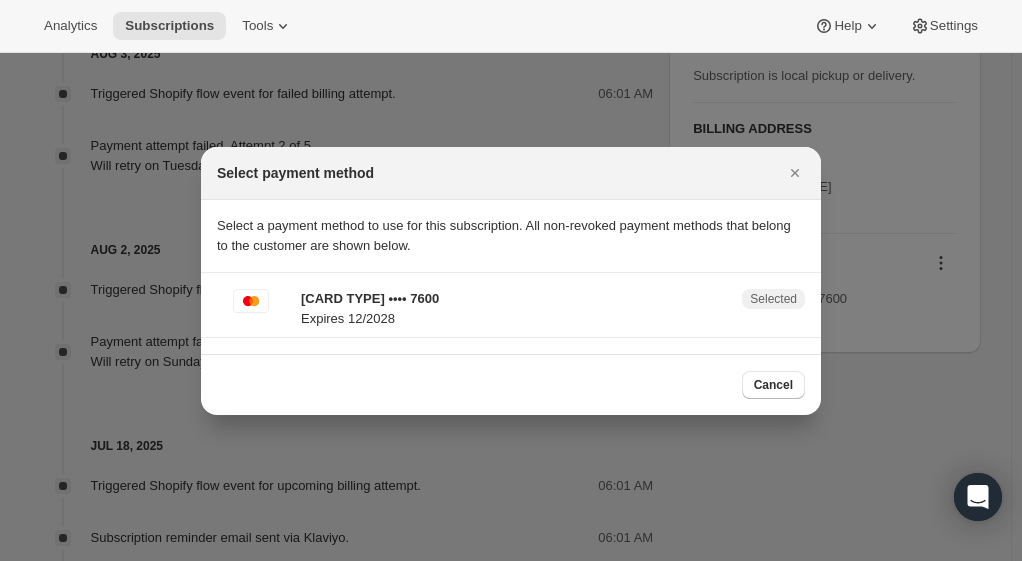 scroll, scrollTop: 0, scrollLeft: 0, axis: both 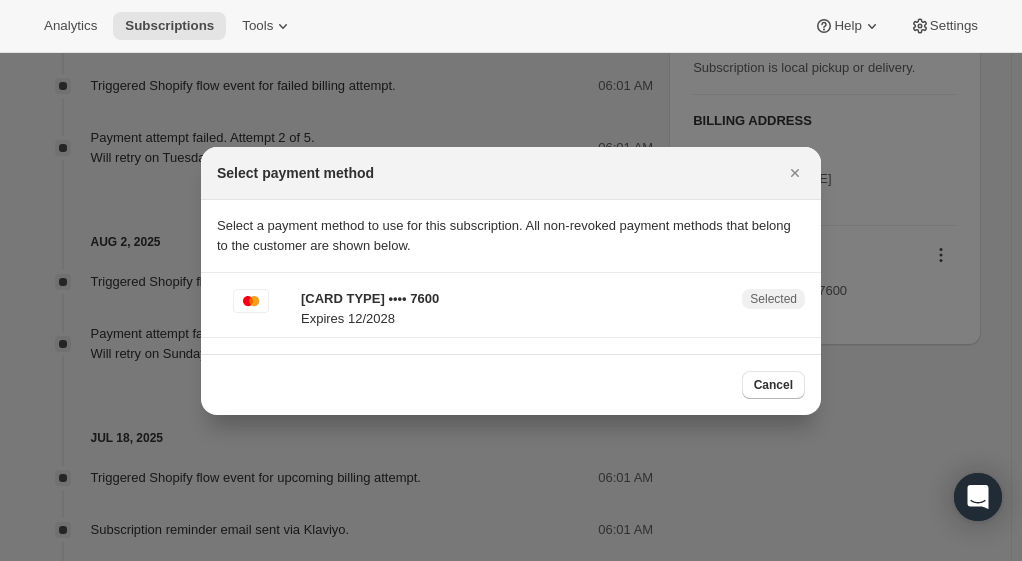 click on "Selected" at bounding box center (773, 299) 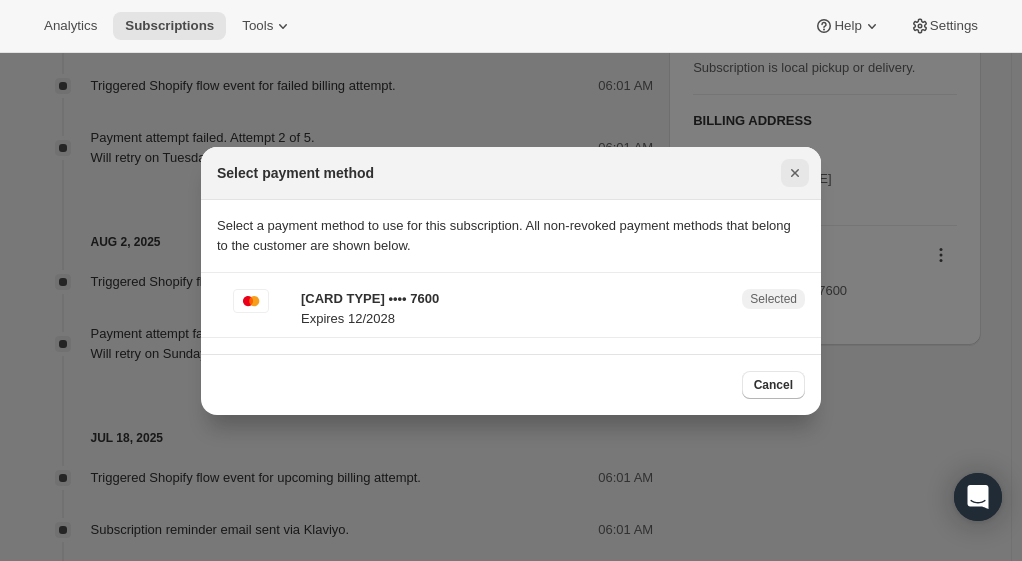 click 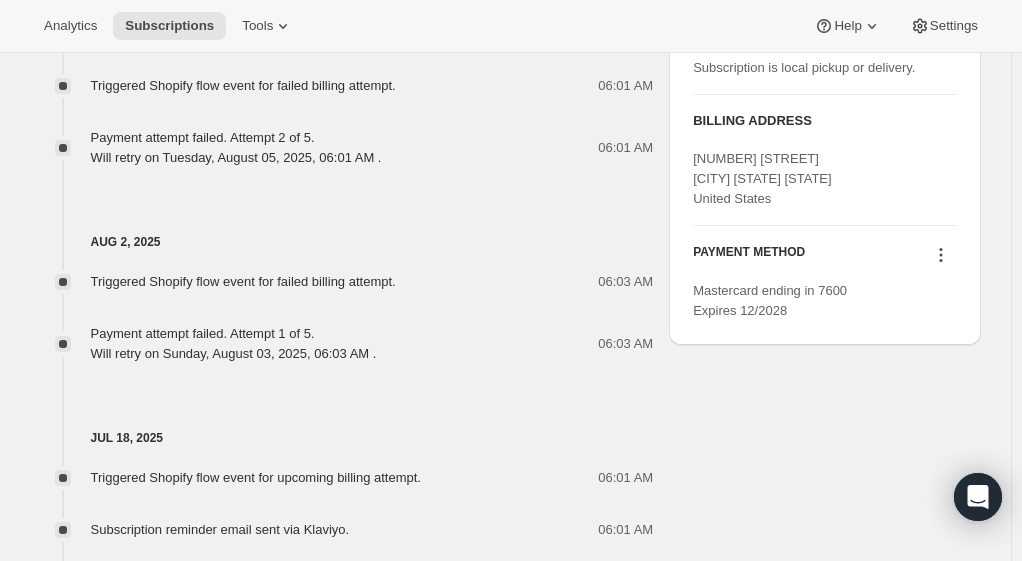 click 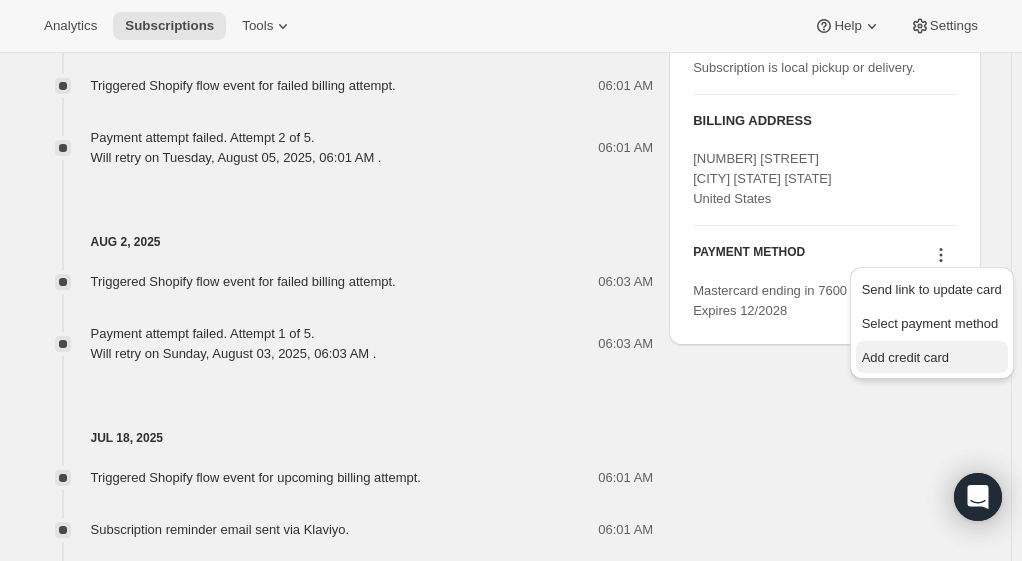 click on "Add credit card" at bounding box center (905, 357) 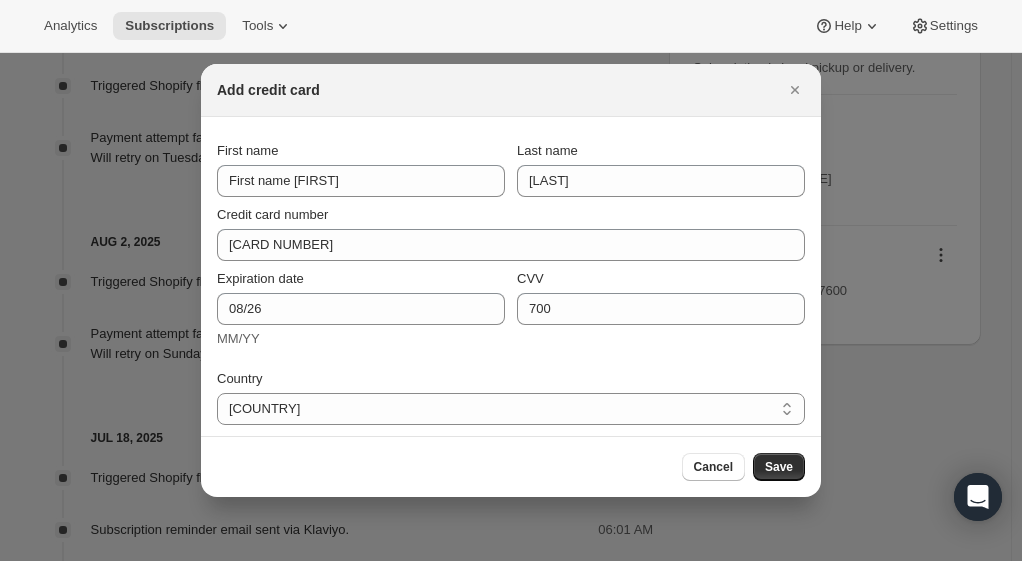 scroll, scrollTop: 0, scrollLeft: 0, axis: both 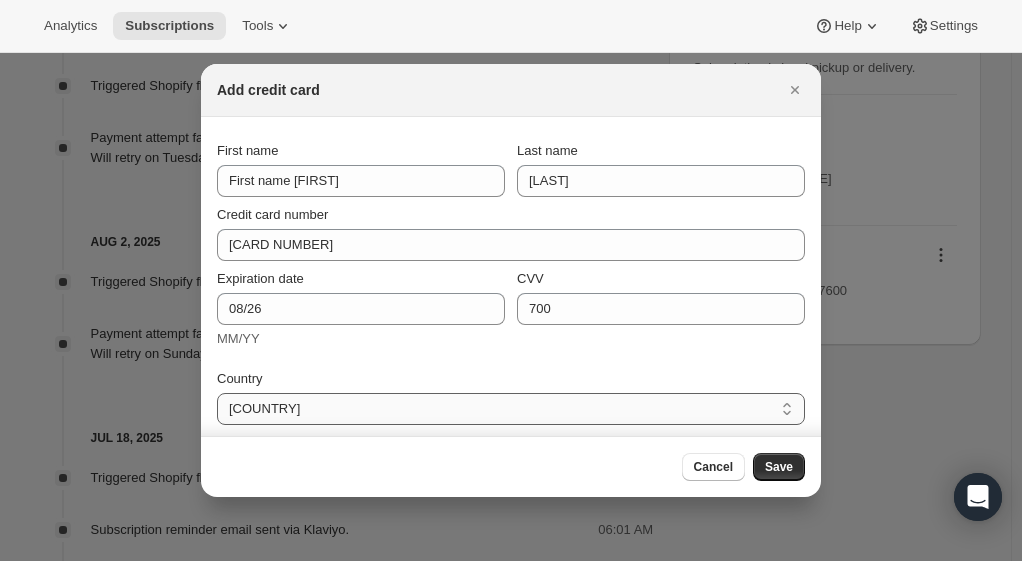 click on "Australia Austria Belgium Canada Czech Republic Denmark Finland France Germany Hong Kong Ireland Israel Italy Japan Malaysia Netherlands New Zealand Norway Poland Portugal Singapore South Korea Spain Sweden Switzerland United Arab Emirates United Kingdom United States" at bounding box center [511, 409] 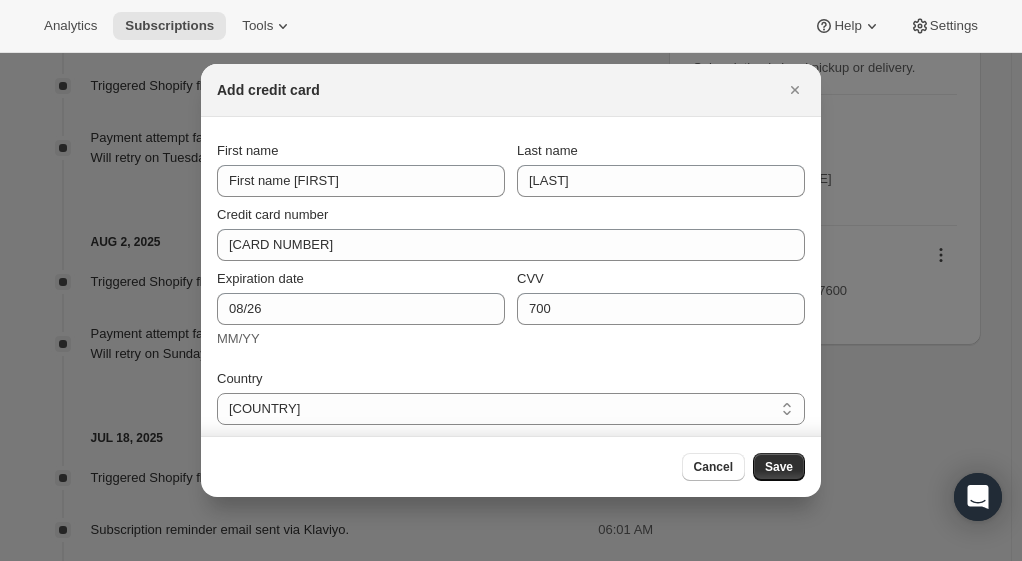 select on "[COUNTRY_CODE]" 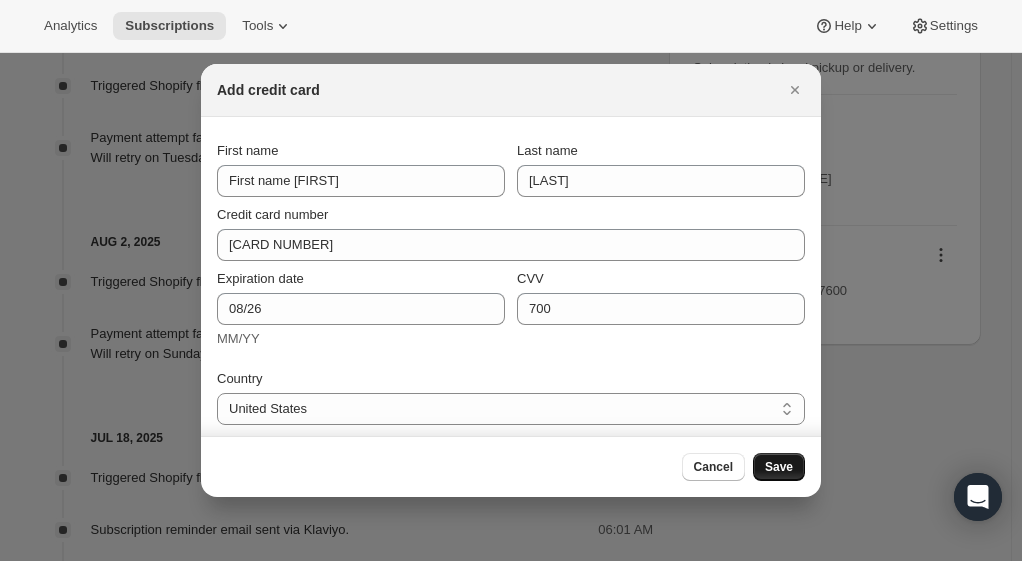 click on "Save" at bounding box center [779, 467] 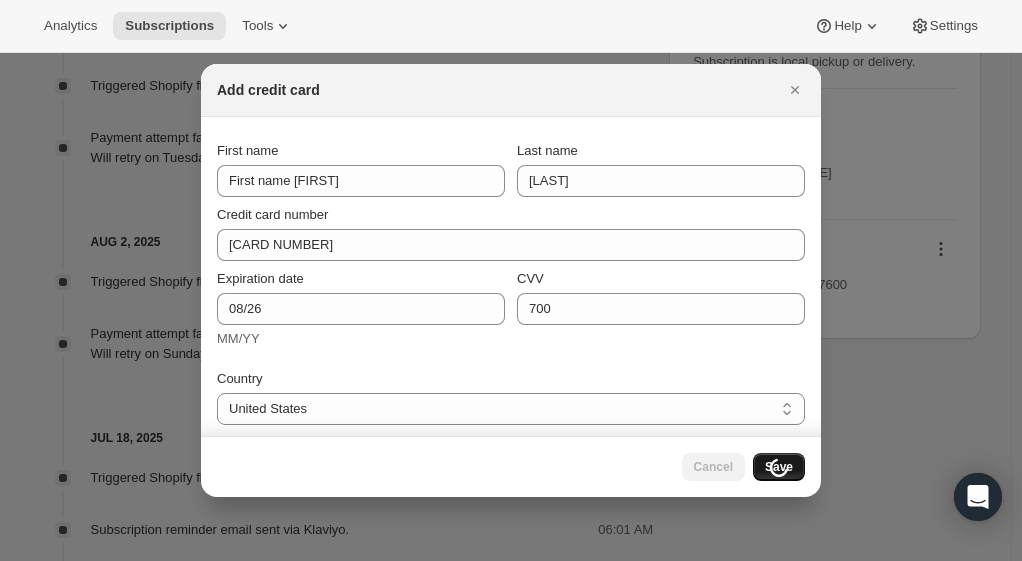 scroll, scrollTop: 1292, scrollLeft: 0, axis: vertical 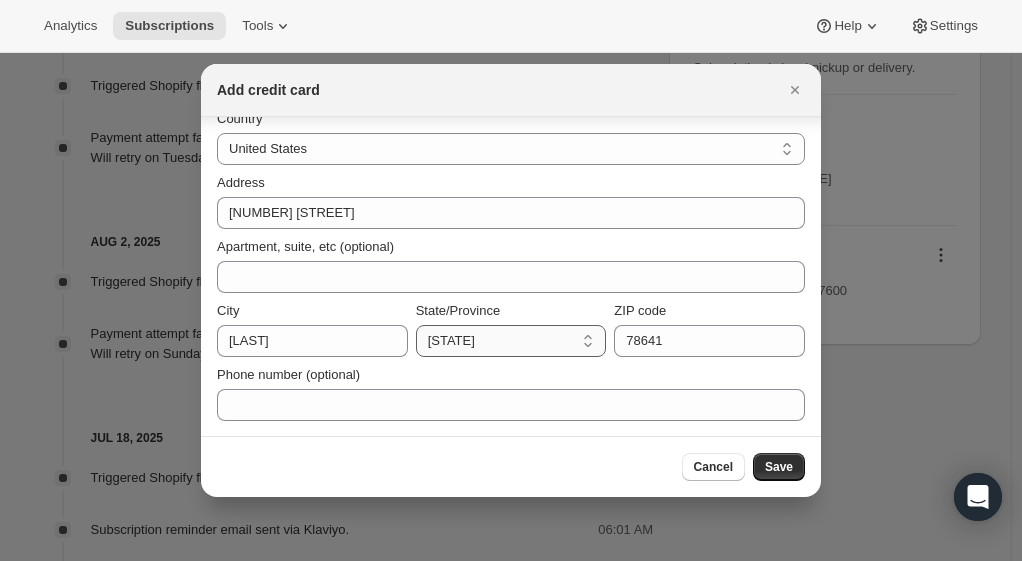 click on "Alabama Alaska American Samoa Arizona Arkansas California Colorado Connecticut Delaware District of Columbia Federated States of Micronesia Florida Georgia Guam Hawaii Idaho Illinois Indiana Iowa Kansas Kentucky Louisiana Maine Marshall Islands Maryland Massachusetts Michigan Minnesota Mississippi Missouri Montana Nebraska Nevada New Hampshire New Jersey New Mexico New York North Carolina North Dakota Northern Mariana Islands Ohio Oklahoma Oregon Palau Pennsylvania Puerto Rico Rhode Island South Carolina South Dakota Tennessee Texas Utah Vermont Virginia Washington West Virginia Wisconsin Wyoming Virgin Islands Armed Forces Americas Armed Forces Europe Armed Forces Pacific" at bounding box center [511, 341] 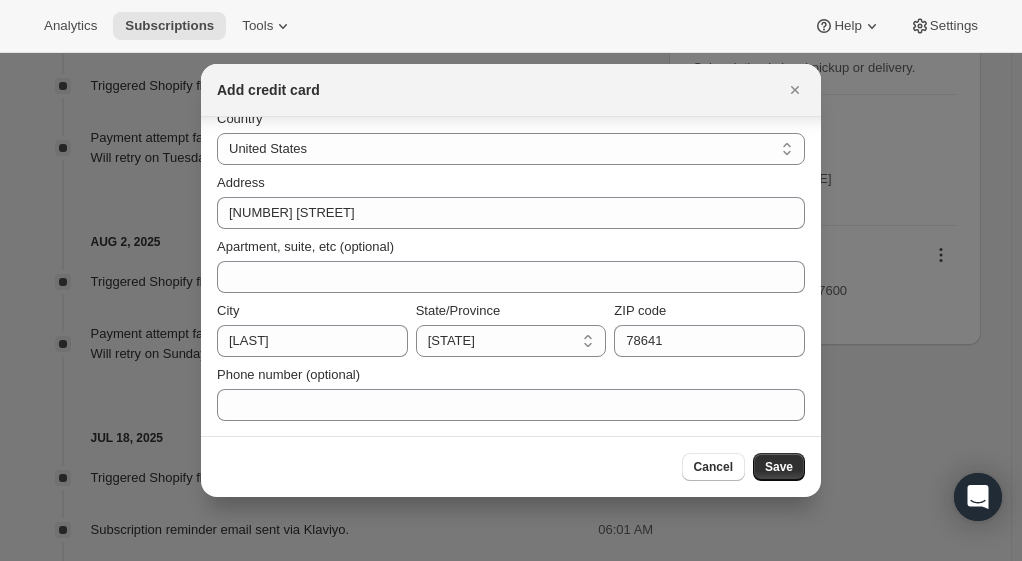 click on "Alabama Alaska American Samoa Arizona Arkansas California Colorado Connecticut Delaware District of Columbia Federated States of Micronesia Florida Georgia Guam Hawaii Idaho Illinois Indiana Iowa Kansas Kentucky Louisiana Maine Marshall Islands Maryland Massachusetts Michigan Minnesota Mississippi Missouri Montana Nebraska Nevada New Hampshire New Jersey New Mexico New York North Carolina North Dakota Northern Mariana Islands Ohio Oklahoma Oregon Palau Pennsylvania Puerto Rico Rhode Island South Carolina South Dakota Tennessee Texas Utah Vermont Virginia Washington West Virginia Wisconsin Wyoming Virgin Islands Armed Forces Americas Armed Forces Europe Armed Forces Pacific" at bounding box center (511, 341) 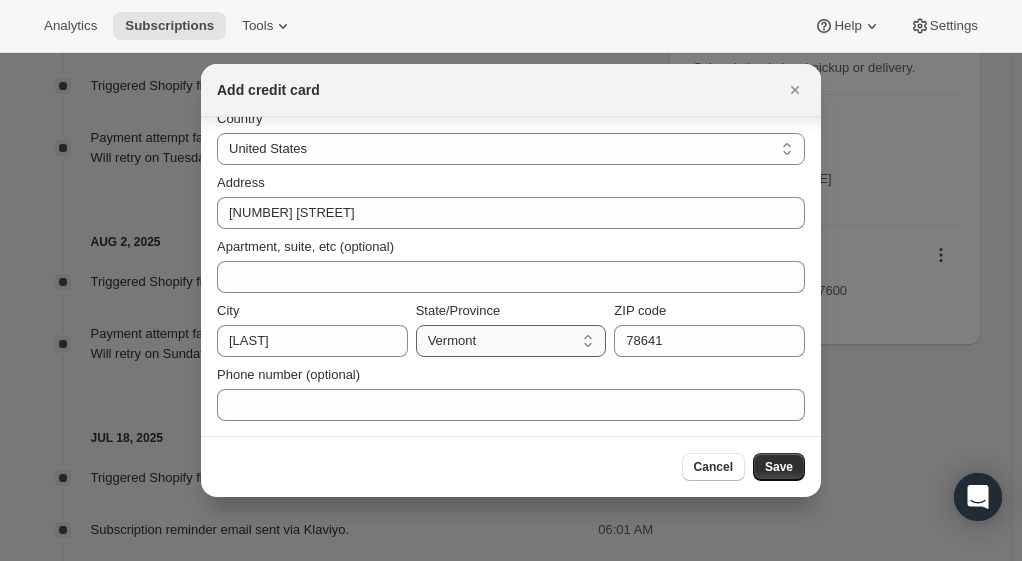 click on "Alabama Alaska American Samoa Arizona Arkansas California Colorado Connecticut Delaware District of Columbia Federated States of Micronesia Florida Georgia Guam Hawaii Idaho Illinois Indiana Iowa Kansas Kentucky Louisiana Maine Marshall Islands Maryland Massachusetts Michigan Minnesota Mississippi Missouri Montana Nebraska Nevada New Hampshire New Jersey New Mexico New York North Carolina North Dakota Northern Mariana Islands Ohio Oklahoma Oregon Palau Pennsylvania Puerto Rico Rhode Island South Carolina South Dakota Tennessee Texas Utah Vermont Virginia Washington West Virginia Wisconsin Wyoming Virgin Islands Armed Forces Americas Armed Forces Europe Armed Forces Pacific" at bounding box center [511, 341] 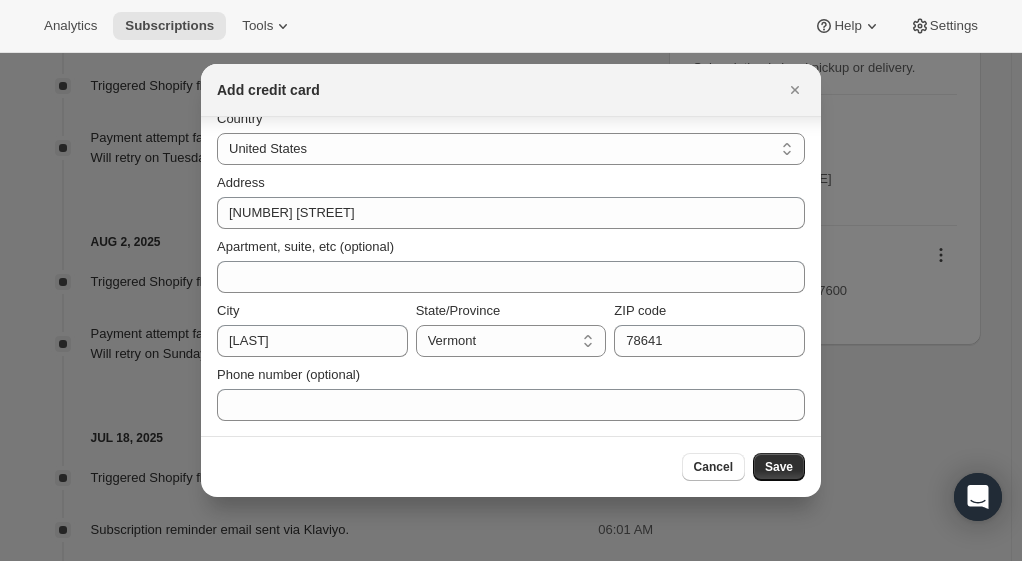 select on "TX" 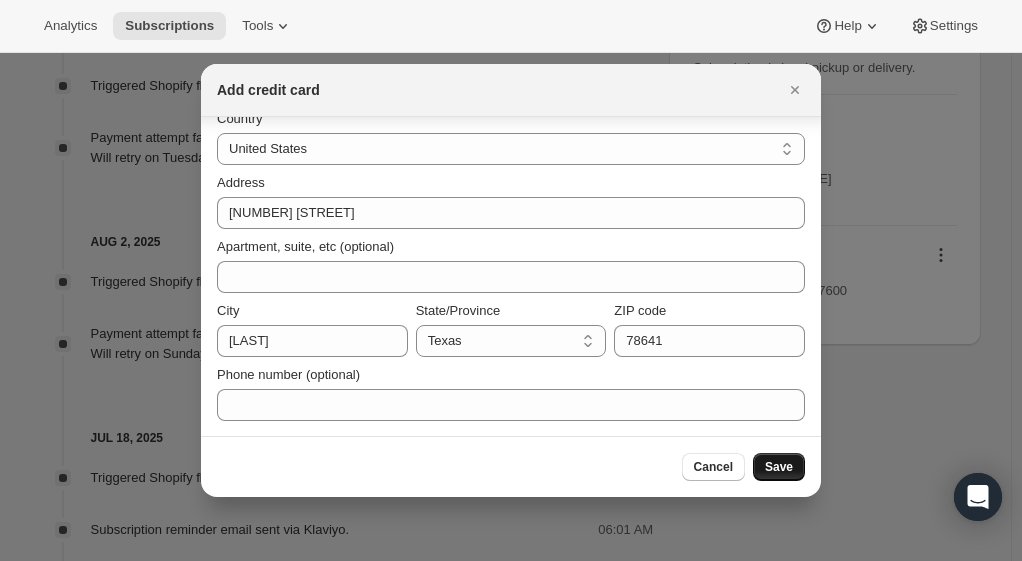 click on "Save" at bounding box center (779, 467) 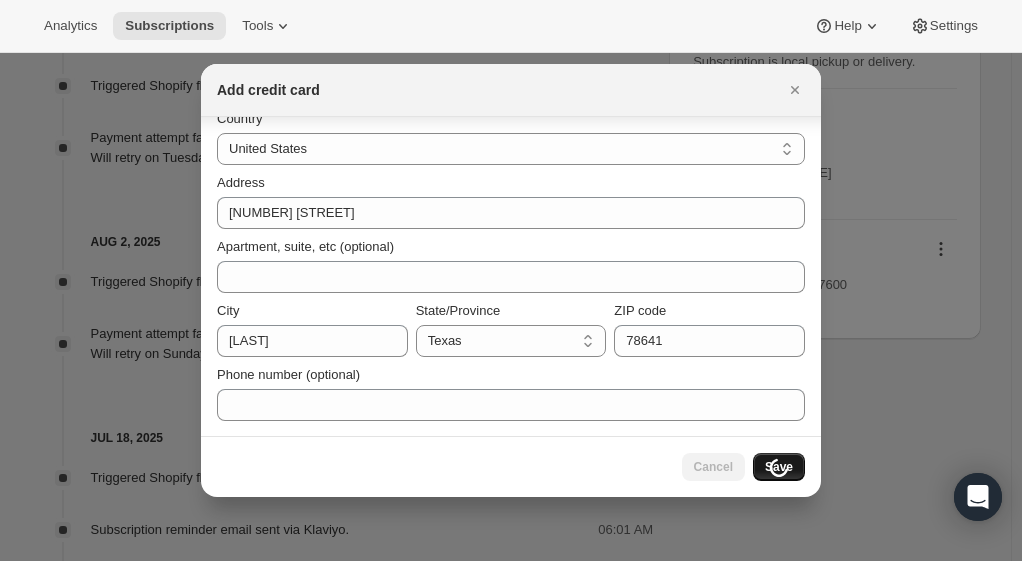 scroll, scrollTop: 1384, scrollLeft: 0, axis: vertical 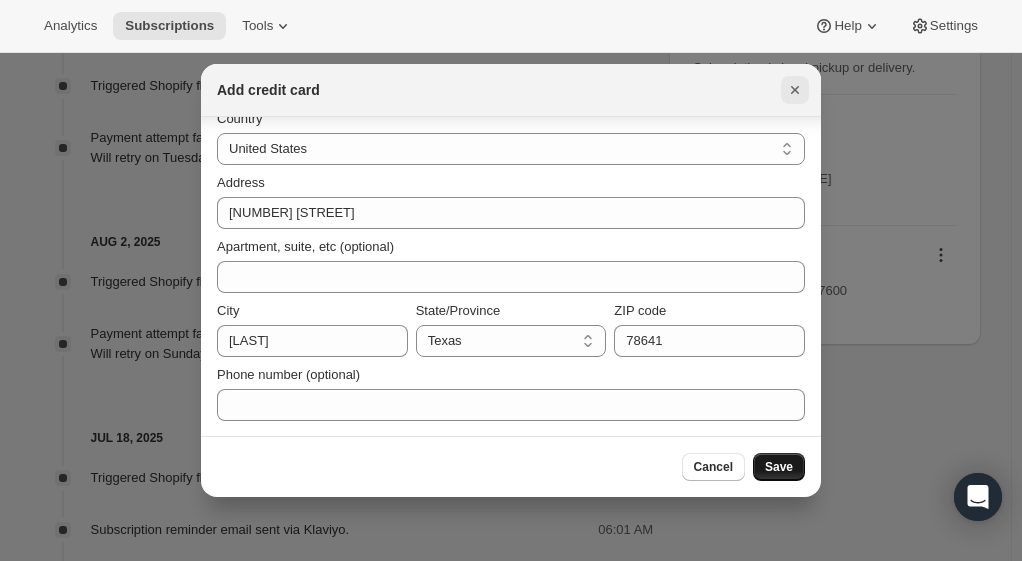 click 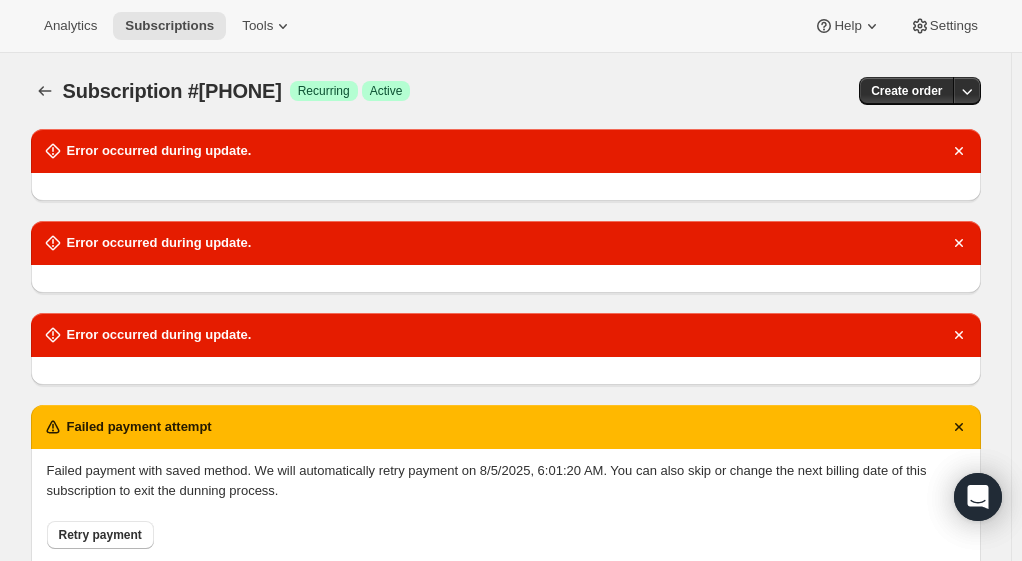 scroll, scrollTop: 1200, scrollLeft: 0, axis: vertical 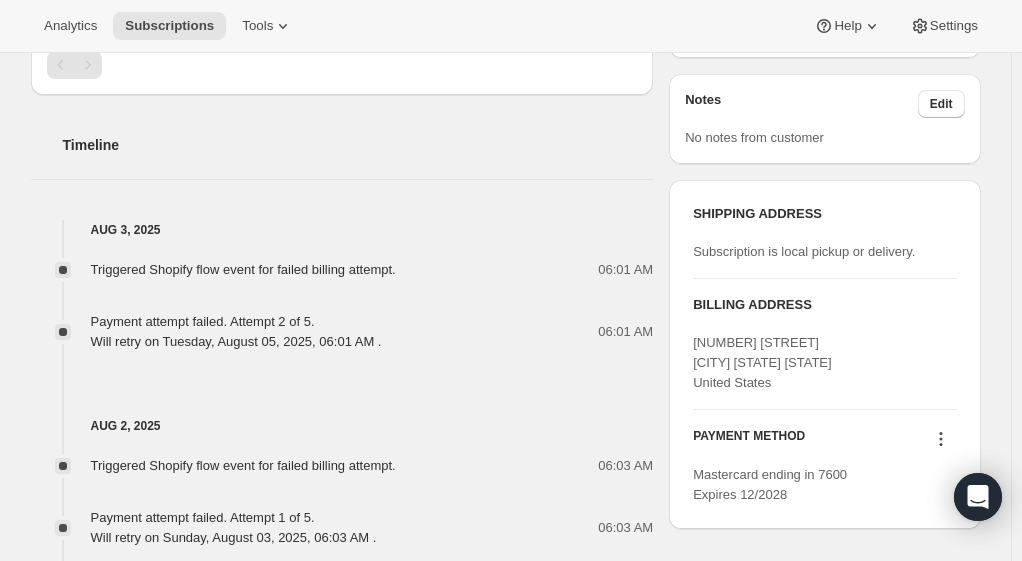 click 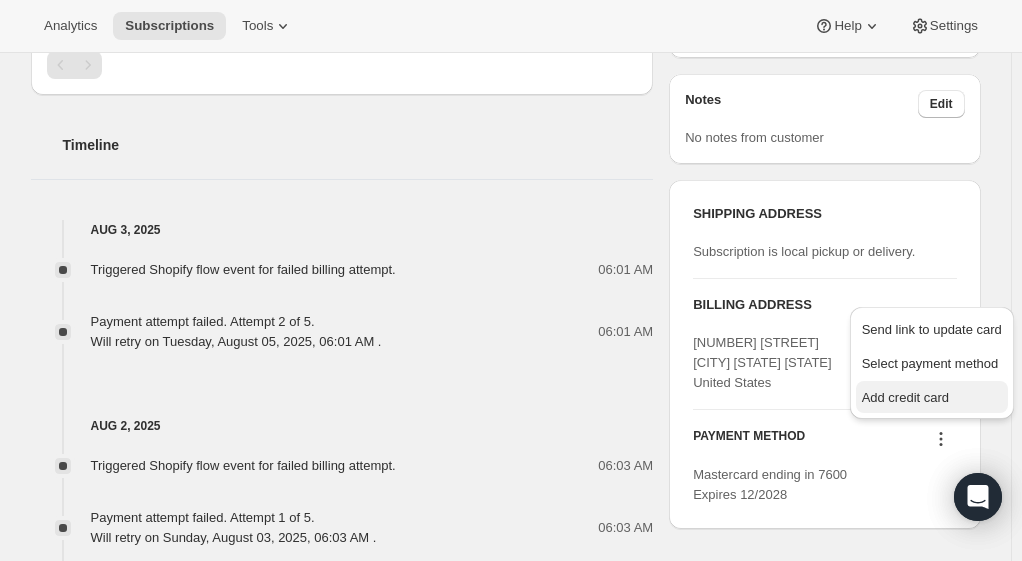 click on "Add credit card" at bounding box center (932, 397) 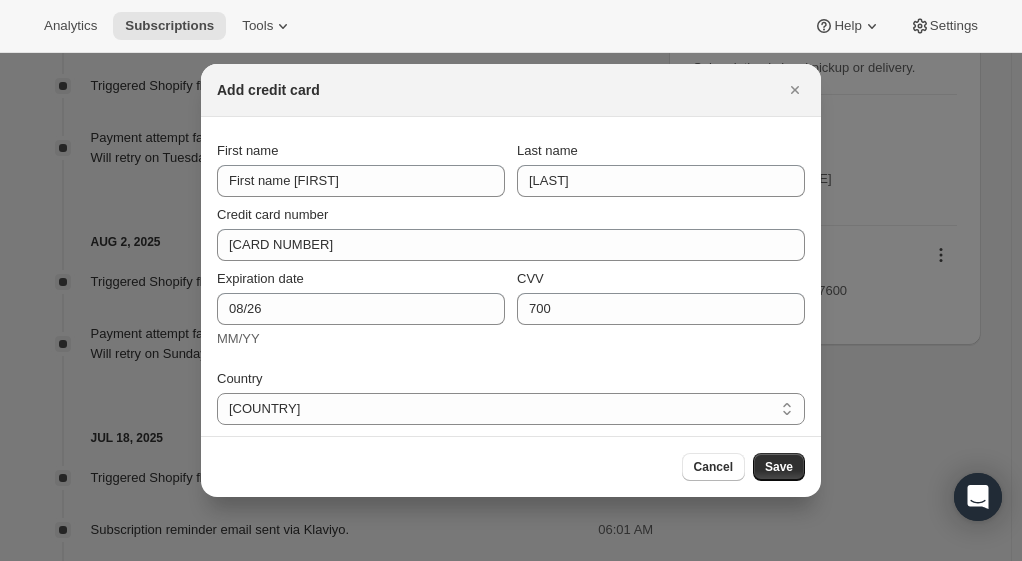 scroll, scrollTop: 0, scrollLeft: 0, axis: both 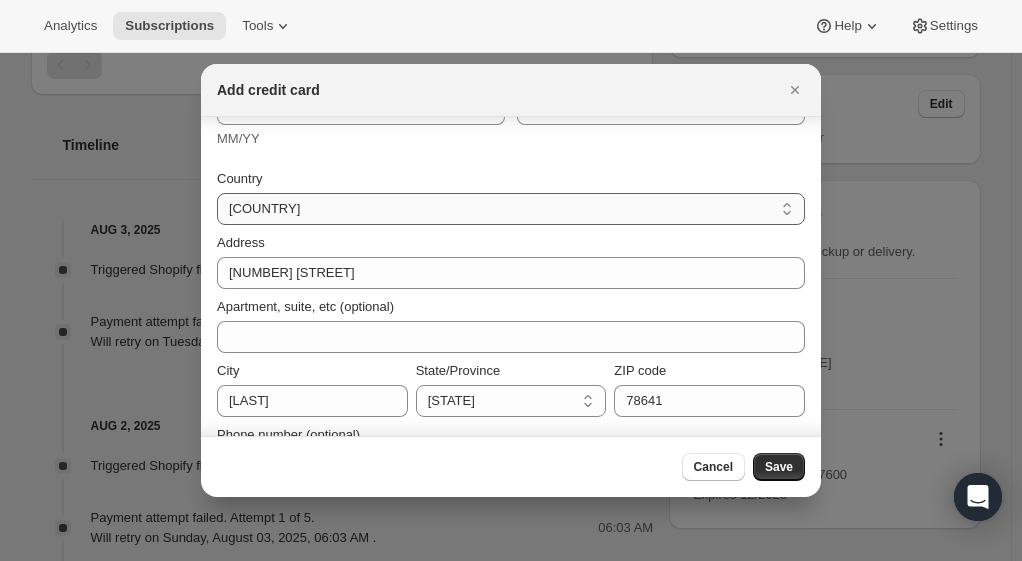click on "Australia Austria Belgium Canada Czech Republic Denmark Finland France Germany Hong Kong Ireland Israel Italy Japan Malaysia Netherlands New Zealand Norway Poland Portugal Singapore South Korea Spain Sweden Switzerland United Arab Emirates United Kingdom United States" at bounding box center [511, 209] 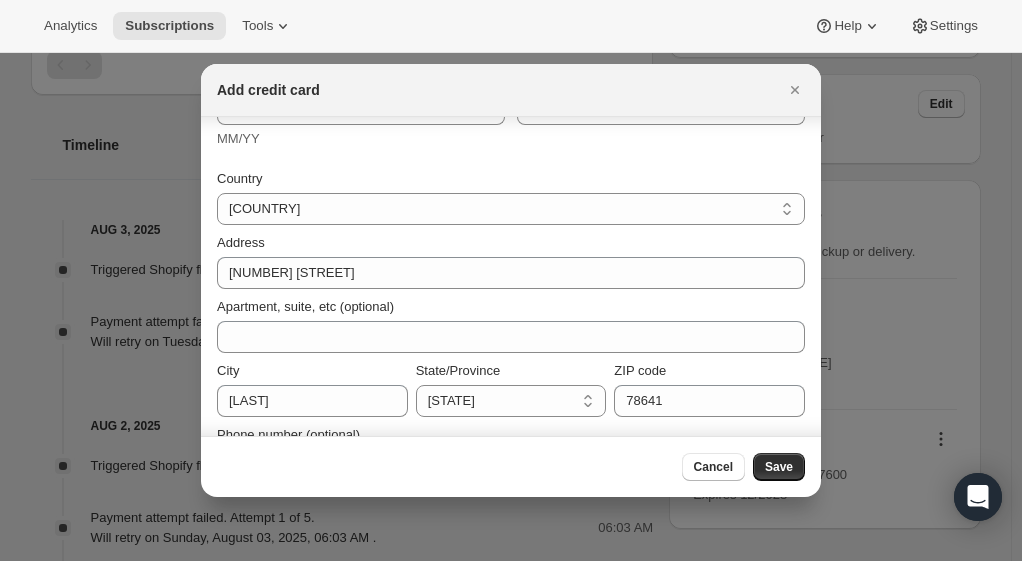 select on "[COUNTRY_CODE]" 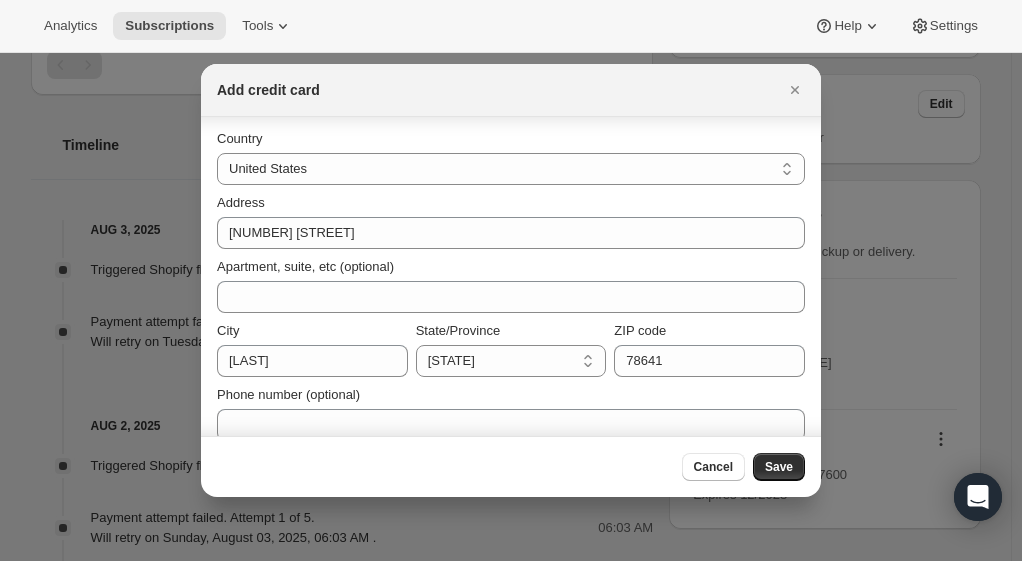 scroll, scrollTop: 260, scrollLeft: 0, axis: vertical 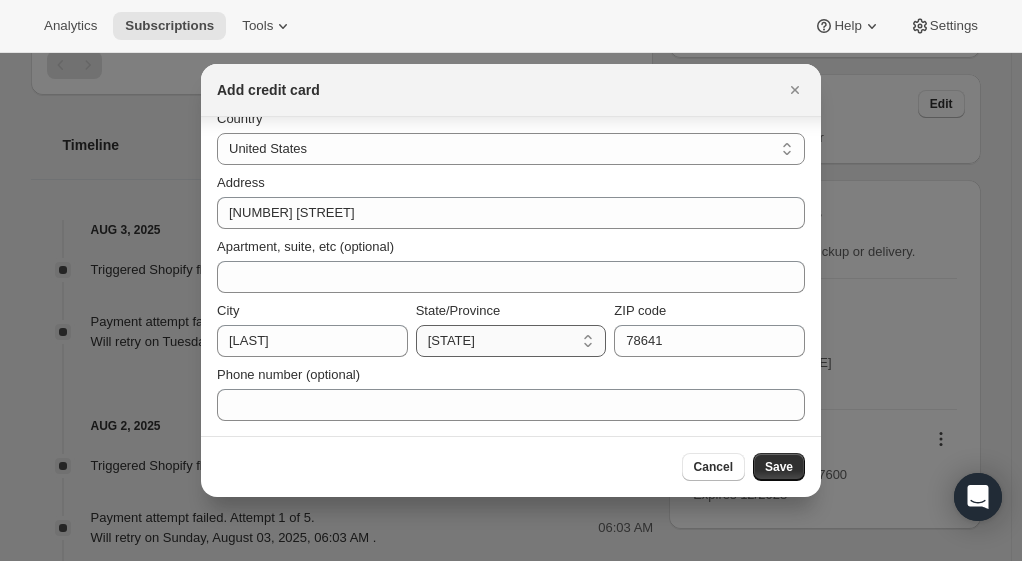 click on "Alabama Alaska American Samoa Arizona Arkansas California Colorado Connecticut Delaware District of Columbia Federated States of Micronesia Florida Georgia Guam Hawaii Idaho Illinois Indiana Iowa Kansas Kentucky Louisiana Maine Marshall Islands Maryland Massachusetts Michigan Minnesota Mississippi Missouri Montana Nebraska Nevada New Hampshire New Jersey New Mexico New York North Carolina North Dakota Northern Mariana Islands Ohio Oklahoma Oregon Palau Pennsylvania Puerto Rico Rhode Island South Carolina South Dakota Tennessee Texas Utah Vermont Virginia Washington West Virginia Wisconsin Wyoming Virgin Islands Armed Forces Americas Armed Forces Europe Armed Forces Pacific" at bounding box center [511, 341] 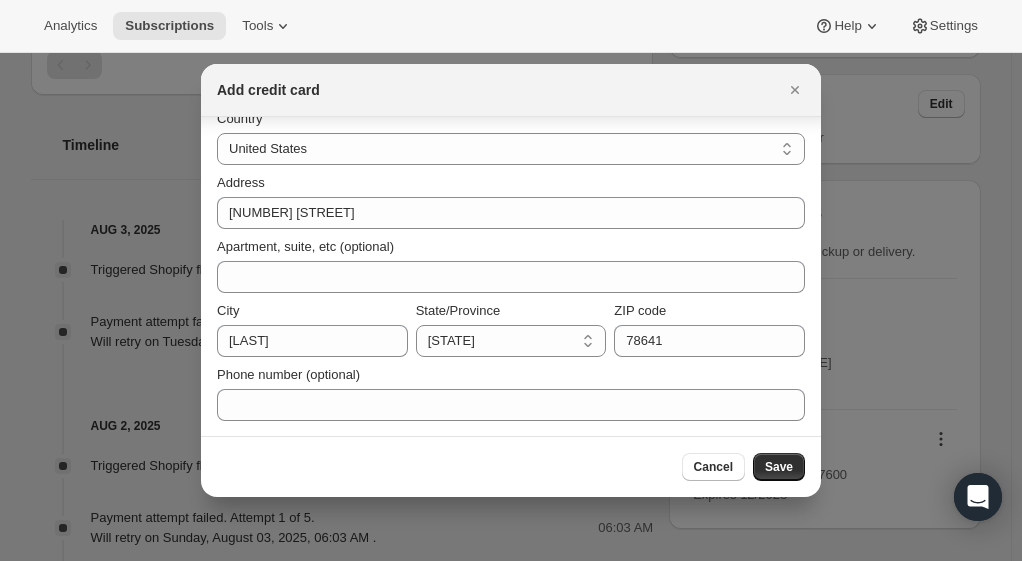 click on "Phone number (optional)" at bounding box center (511, 375) 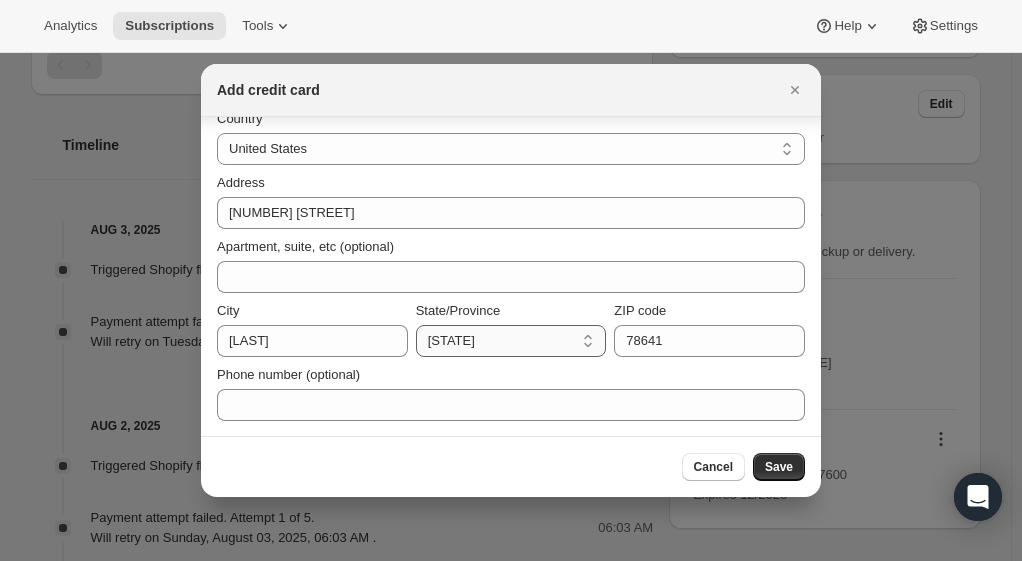 click on "Alabama Alaska American Samoa Arizona Arkansas California Colorado Connecticut Delaware District of Columbia Federated States of Micronesia Florida Georgia Guam Hawaii Idaho Illinois Indiana Iowa Kansas Kentucky Louisiana Maine Marshall Islands Maryland Massachusetts Michigan Minnesota Mississippi Missouri Montana Nebraska Nevada New Hampshire New Jersey New Mexico New York North Carolina North Dakota Northern Mariana Islands Ohio Oklahoma Oregon Palau Pennsylvania Puerto Rico Rhode Island South Carolina South Dakota Tennessee Texas Utah Vermont Virginia Washington West Virginia Wisconsin Wyoming Virgin Islands Armed Forces Americas Armed Forces Europe Armed Forces Pacific" at bounding box center [511, 341] 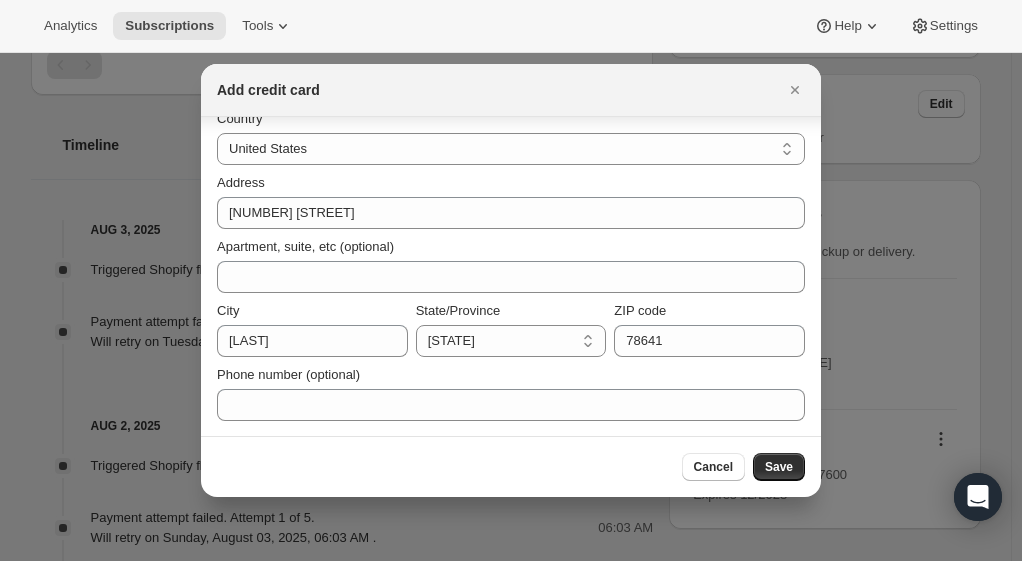 select on "TX" 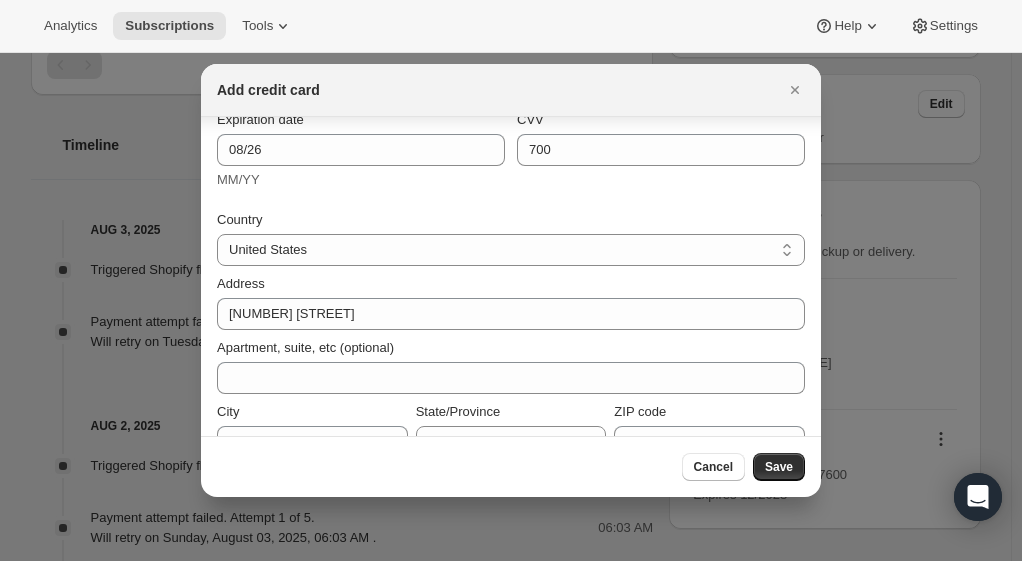scroll, scrollTop: 260, scrollLeft: 0, axis: vertical 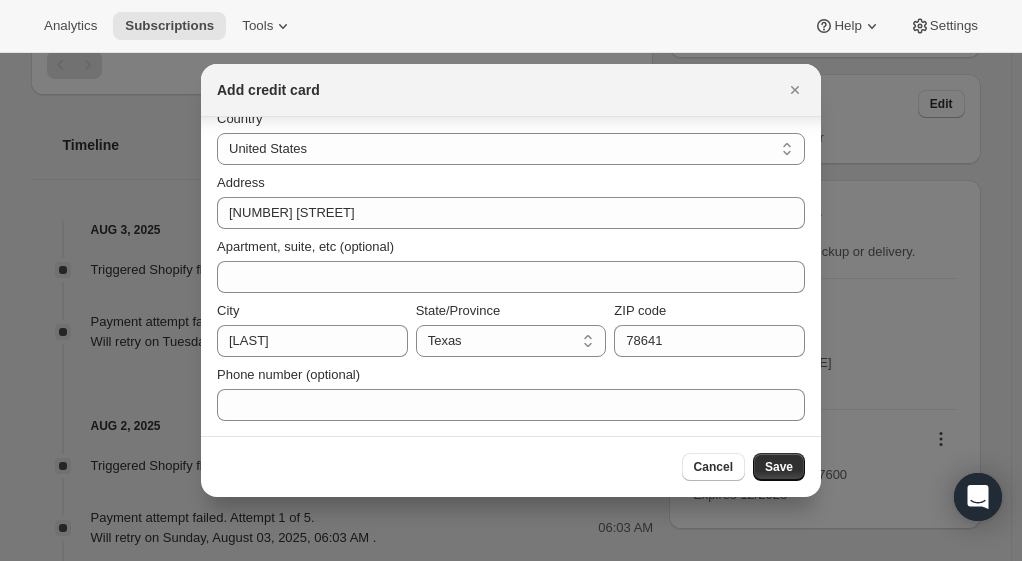 click on "Save" at bounding box center (779, 467) 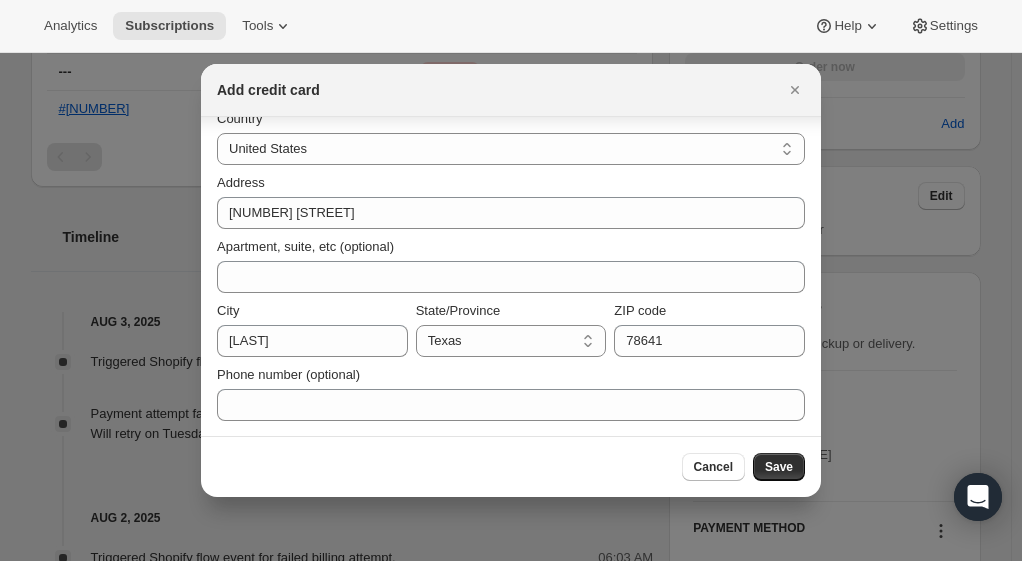scroll, scrollTop: 1292, scrollLeft: 0, axis: vertical 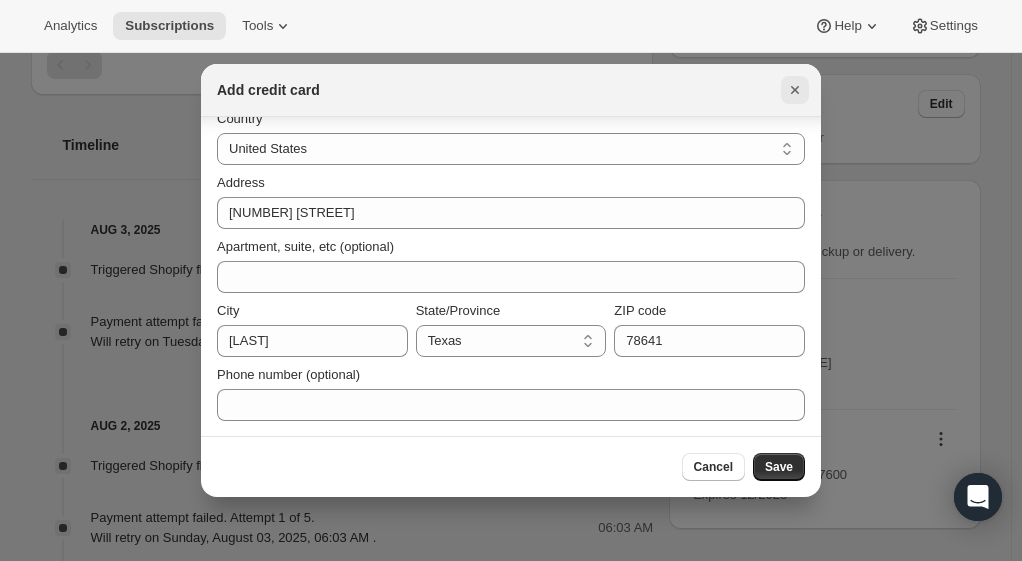 click 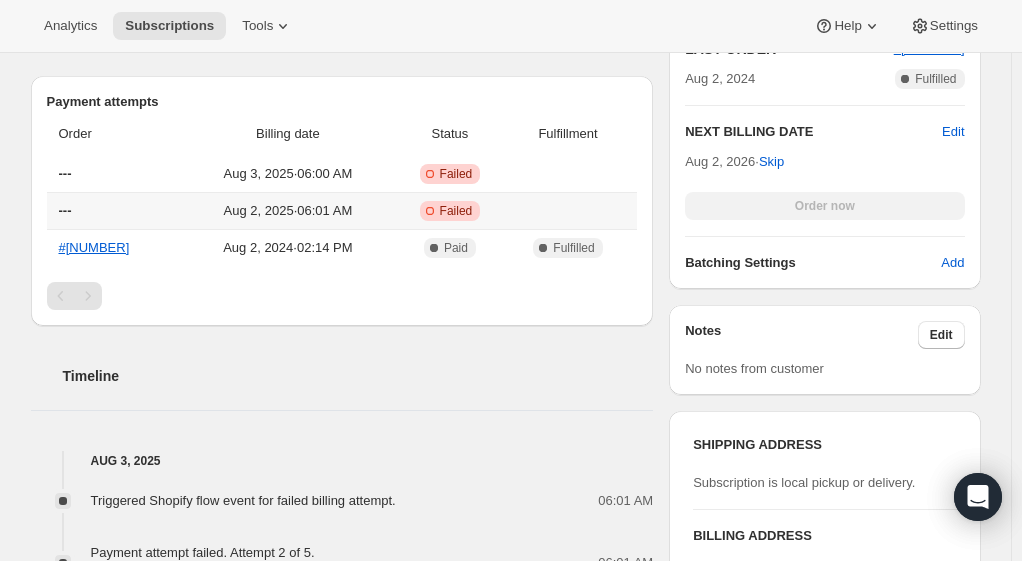 scroll, scrollTop: 1100, scrollLeft: 0, axis: vertical 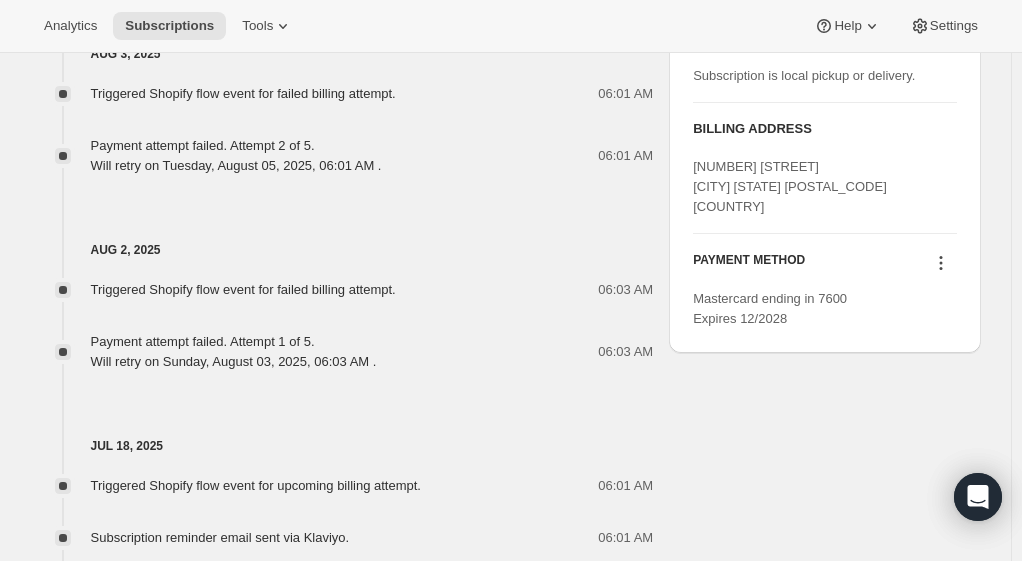 click 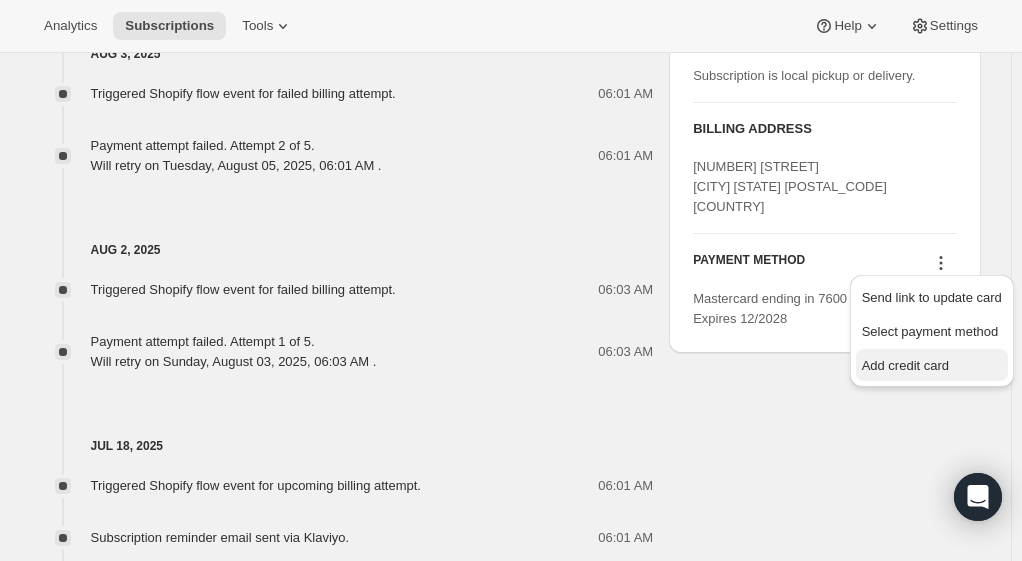 click on "Add credit card" at bounding box center (905, 365) 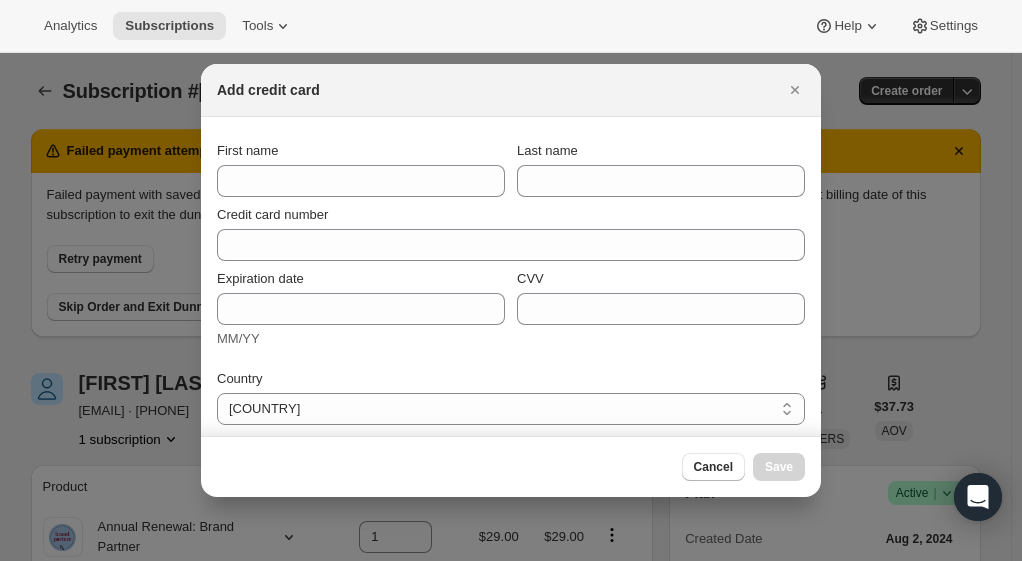 scroll, scrollTop: 1100, scrollLeft: 0, axis: vertical 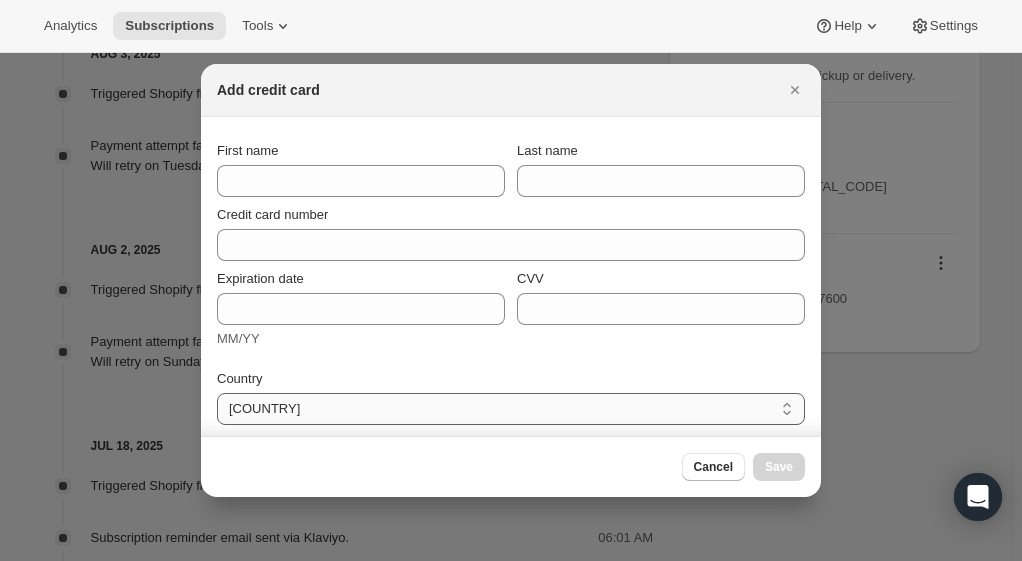 click on "Australia Austria Belgium Canada Czech Republic Denmark Finland France Germany Hong Kong Ireland Israel Italy Japan Malaysia Netherlands New Zealand Norway Poland Portugal Singapore South Korea Spain Sweden Switzerland United Arab Emirates United Kingdom United States" at bounding box center (511, 409) 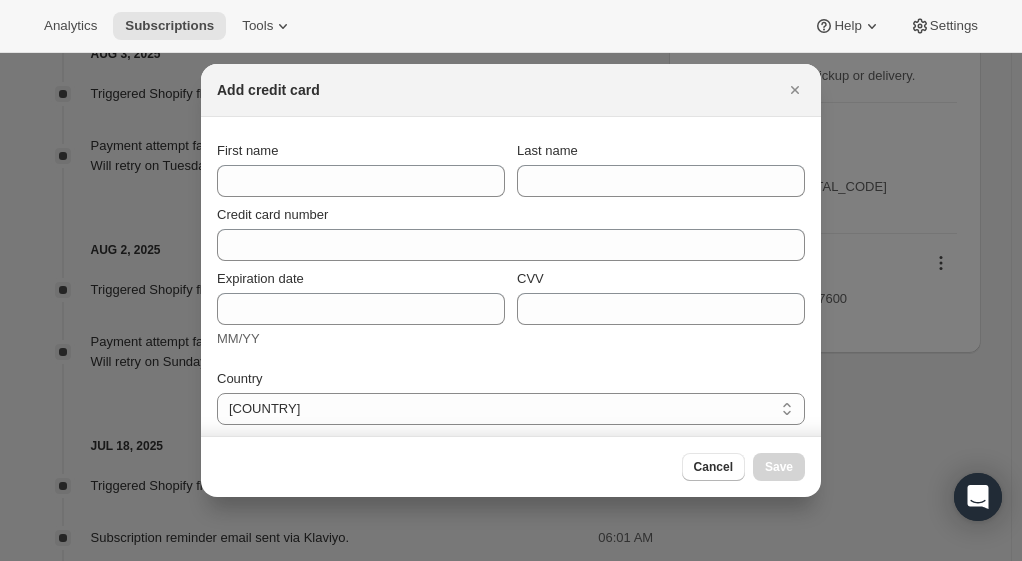 select on "[STATE_CODE]" 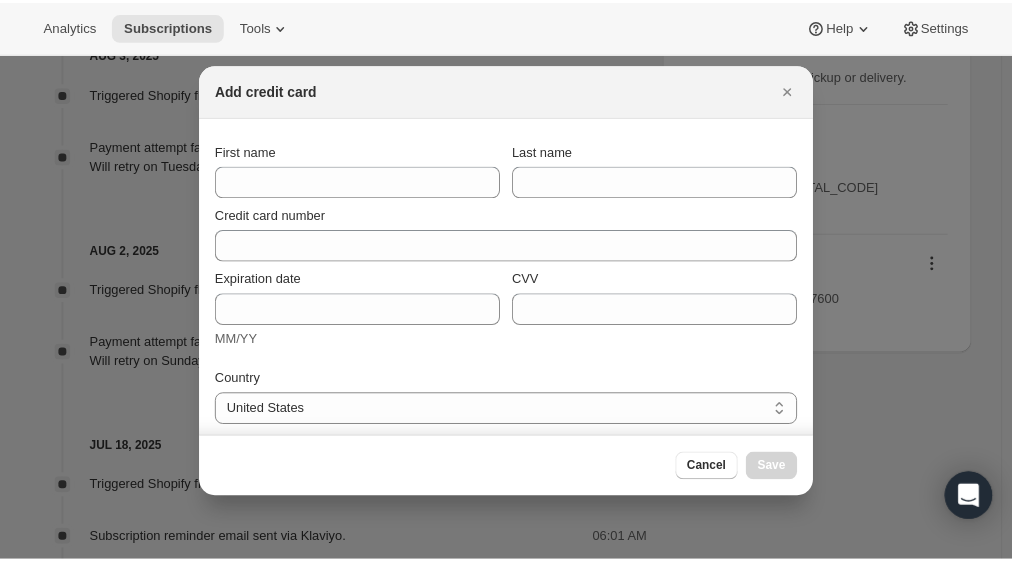 scroll, scrollTop: 260, scrollLeft: 0, axis: vertical 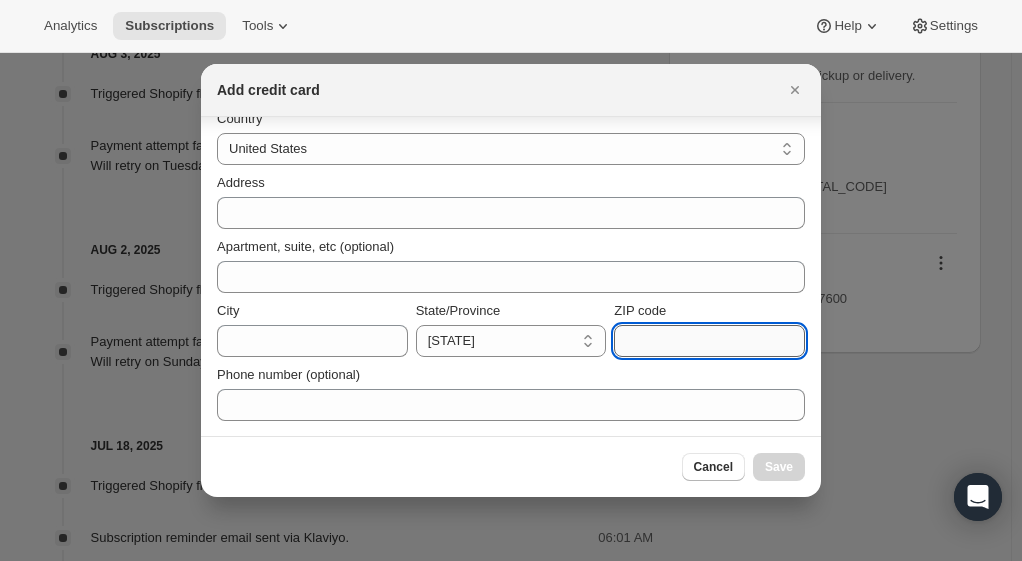 click on "ZIP code" at bounding box center [709, 341] 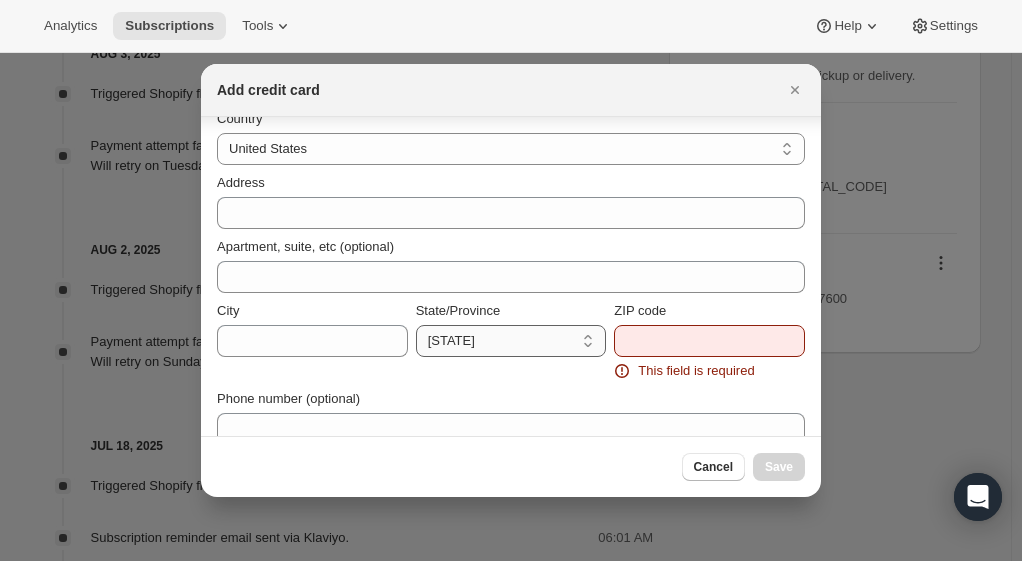 click on "Alabama Alaska American Samoa Arizona Arkansas California Colorado Connecticut Delaware District of Columbia Federated States of Micronesia Florida Georgia Guam Hawaii Idaho Illinois Indiana Iowa Kansas Kentucky Louisiana Maine Marshall Islands Maryland Massachusetts Michigan Minnesota Mississippi Missouri Montana Nebraska Nevada New Hampshire New Jersey New Mexico New York North Carolina North Dakota Northern Mariana Islands Ohio Oklahoma Oregon Palau Pennsylvania Puerto Rico Rhode Island South Carolina South Dakota Tennessee Texas Utah Vermont Virginia Washington West Virginia Wisconsin Wyoming Virgin Islands Armed Forces Americas Armed Forces Europe Armed Forces Pacific" at bounding box center (511, 341) 